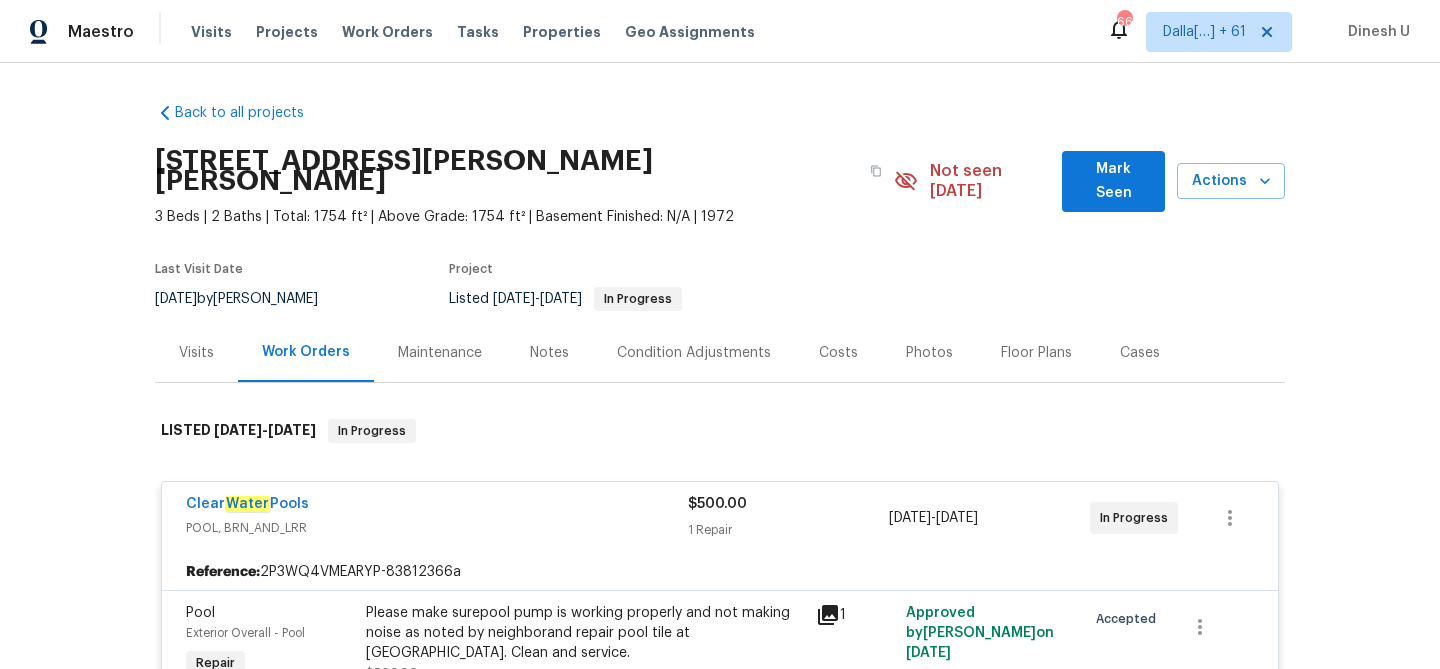 scroll, scrollTop: 0, scrollLeft: 0, axis: both 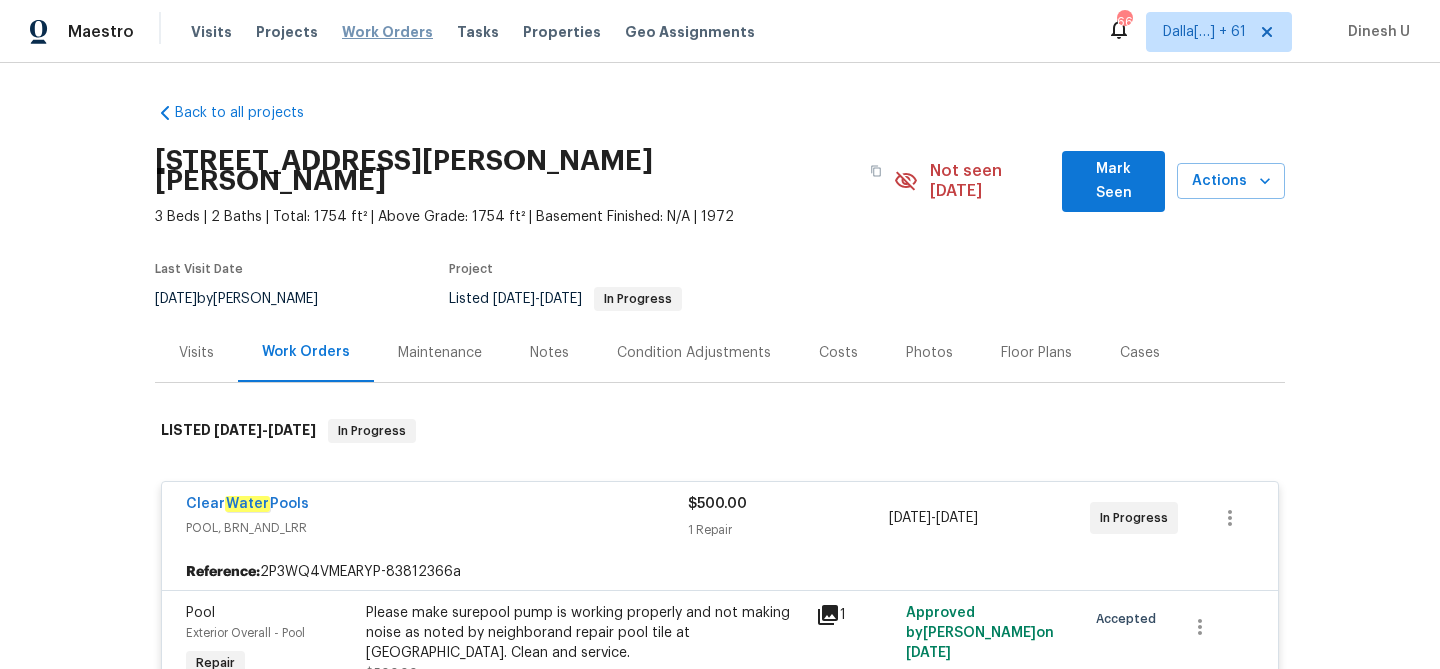 click on "Work Orders" at bounding box center [387, 32] 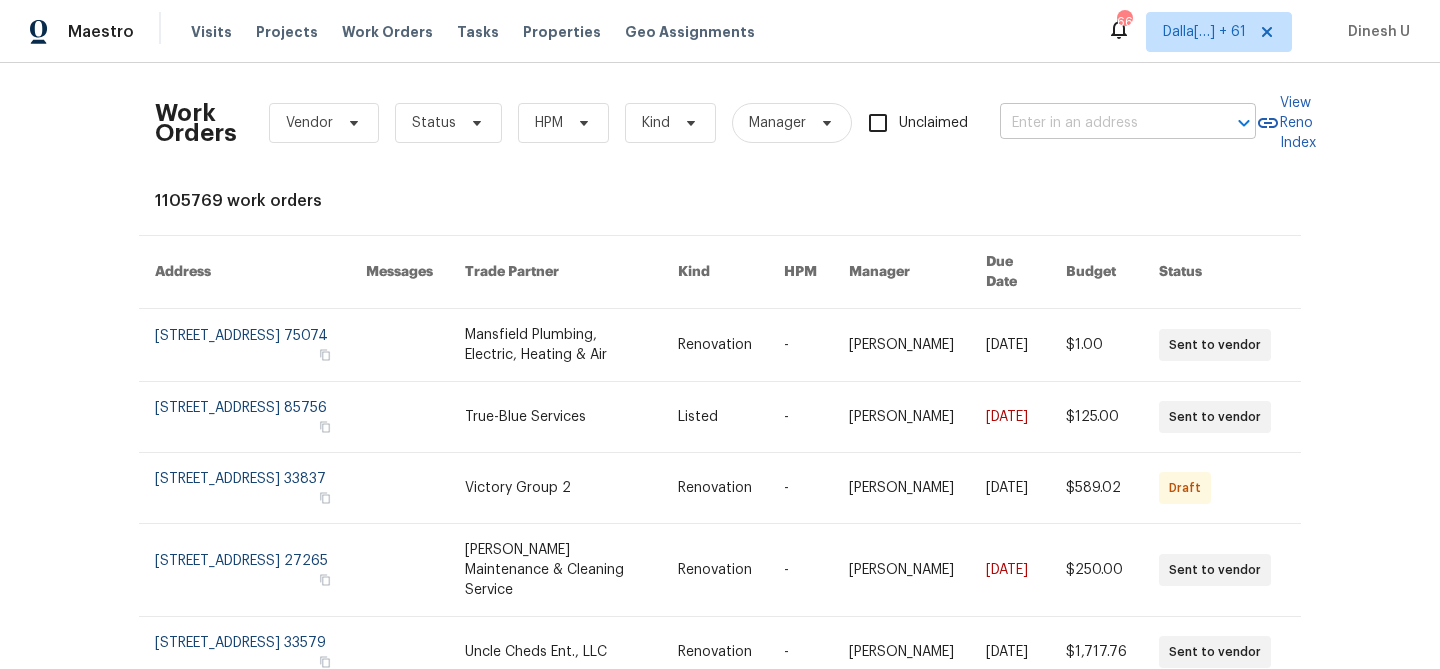 click at bounding box center (1100, 123) 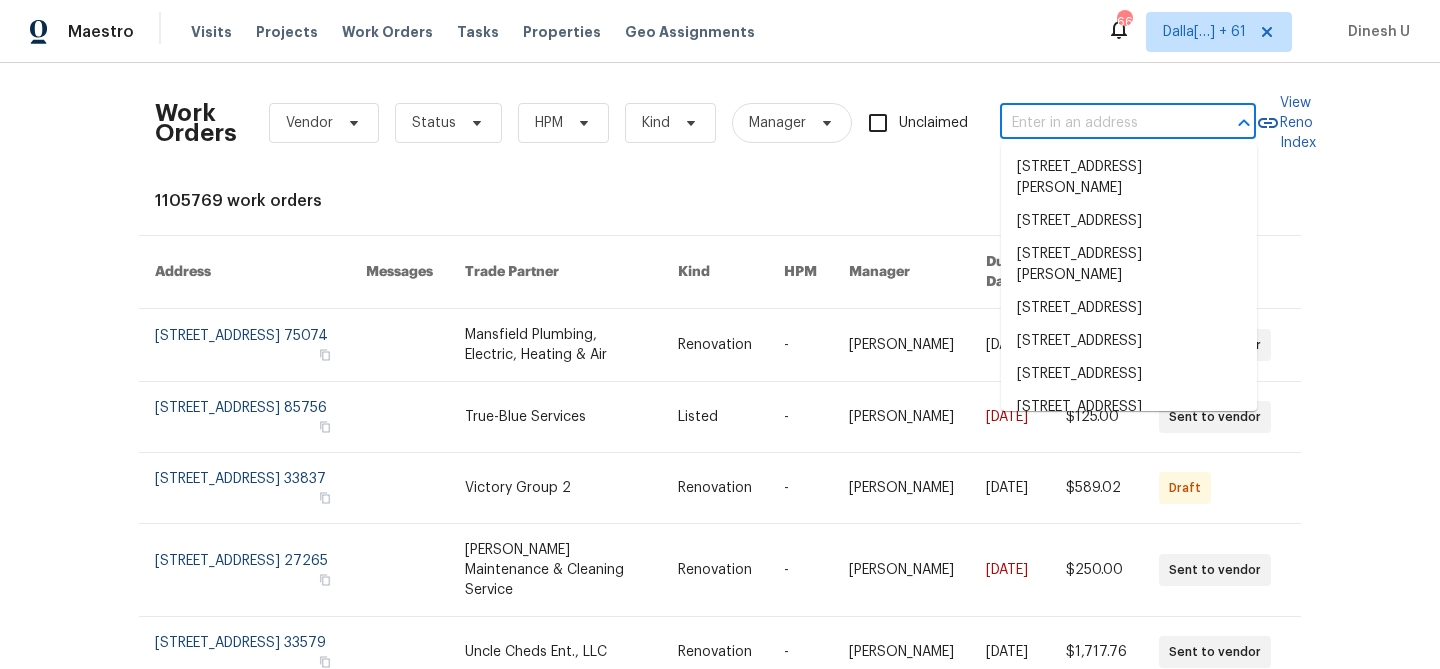 paste on "[STREET_ADDRESS][PERSON_NAME][PERSON_NAME]" 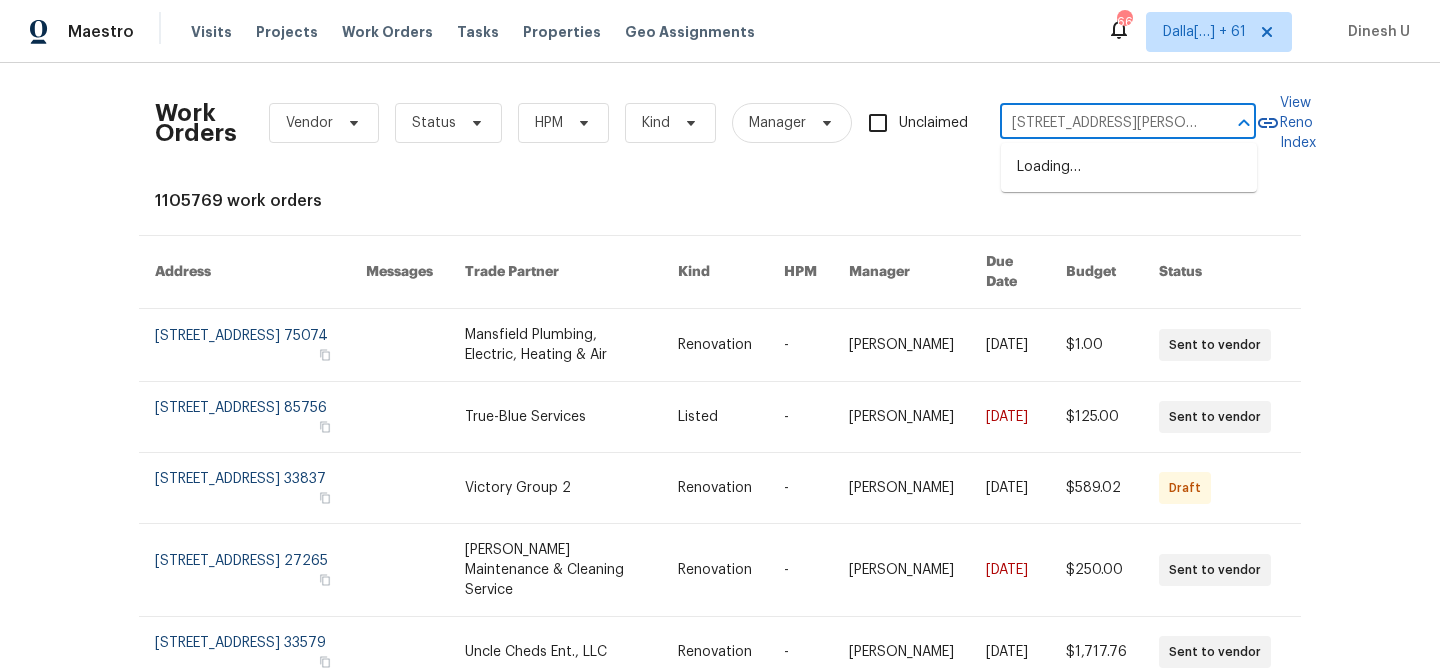 scroll, scrollTop: 0, scrollLeft: 78, axis: horizontal 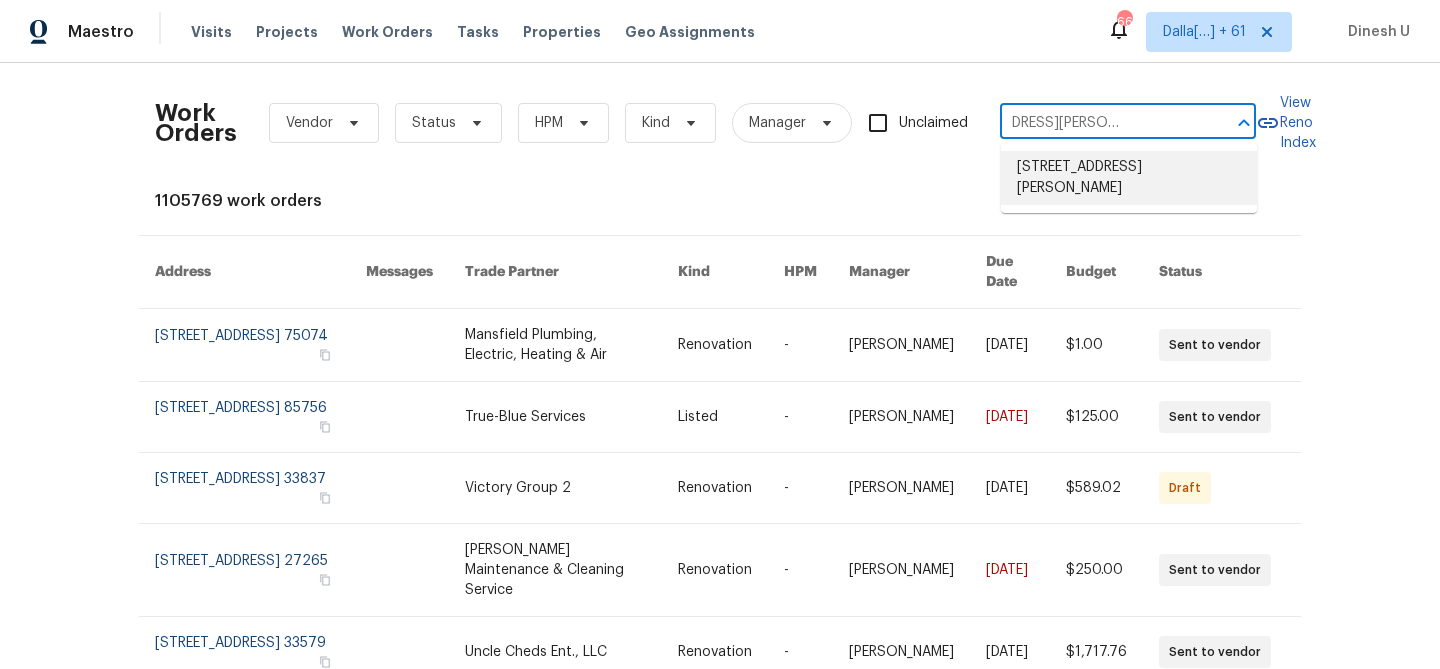 click on "[STREET_ADDRESS][PERSON_NAME]" at bounding box center (1129, 178) 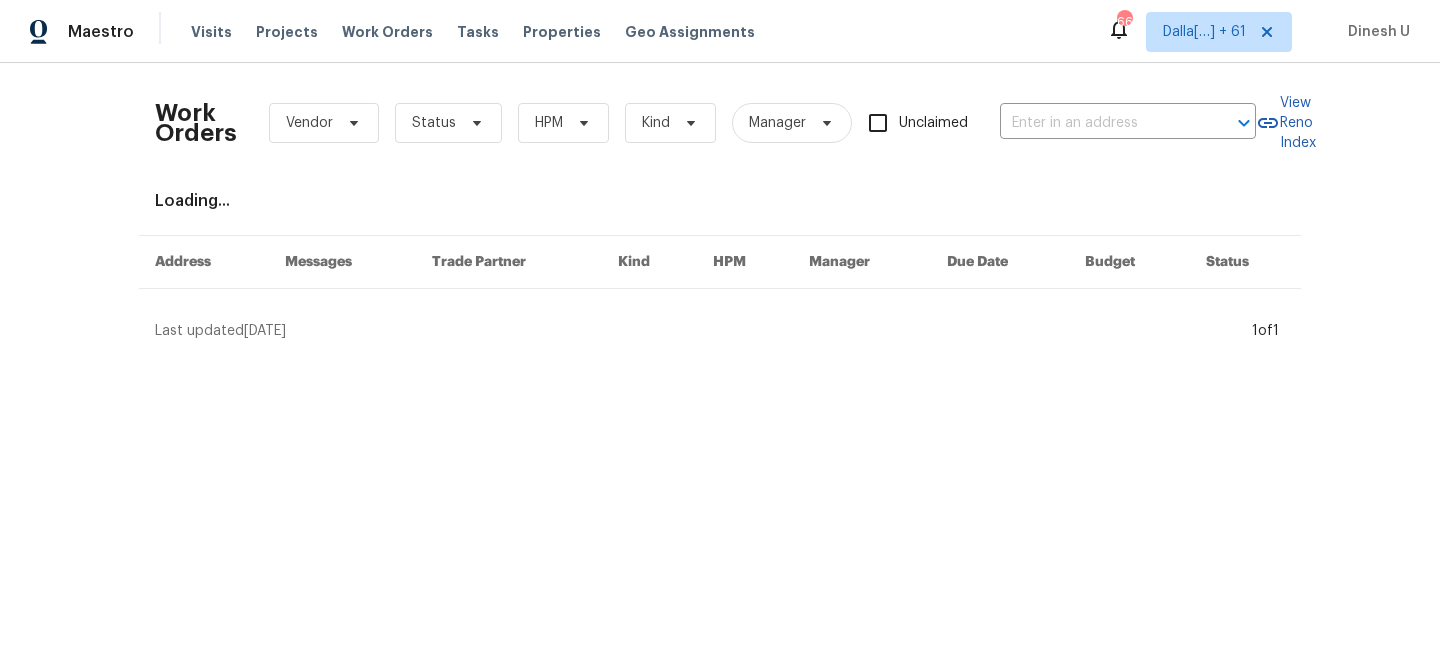 type on "[STREET_ADDRESS][PERSON_NAME]" 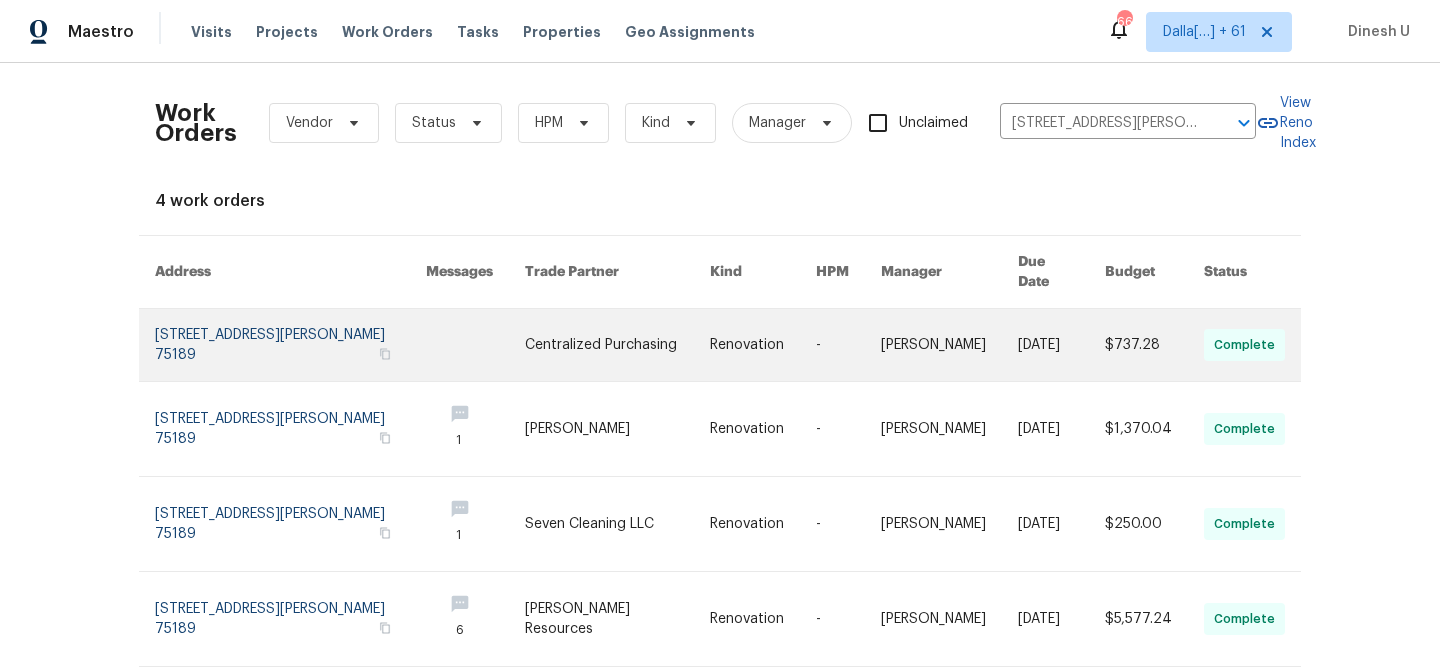 click at bounding box center [290, 345] 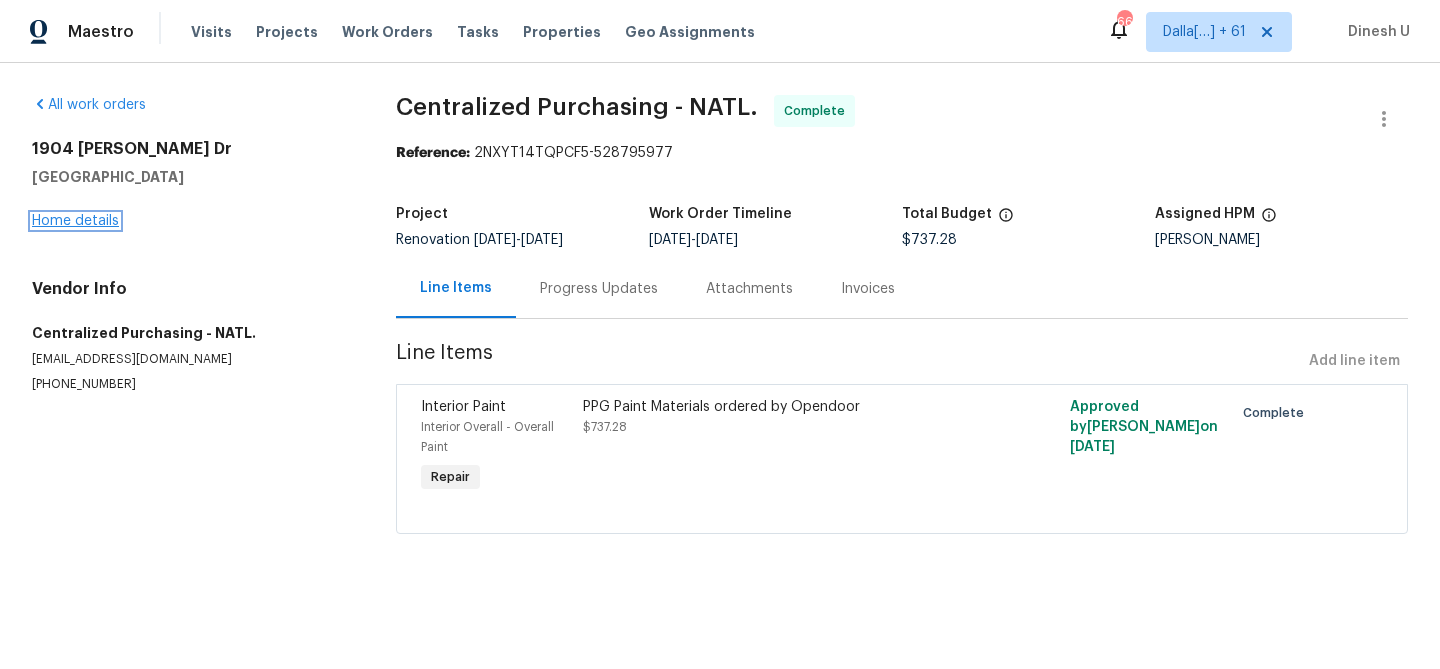click on "Home details" at bounding box center (75, 221) 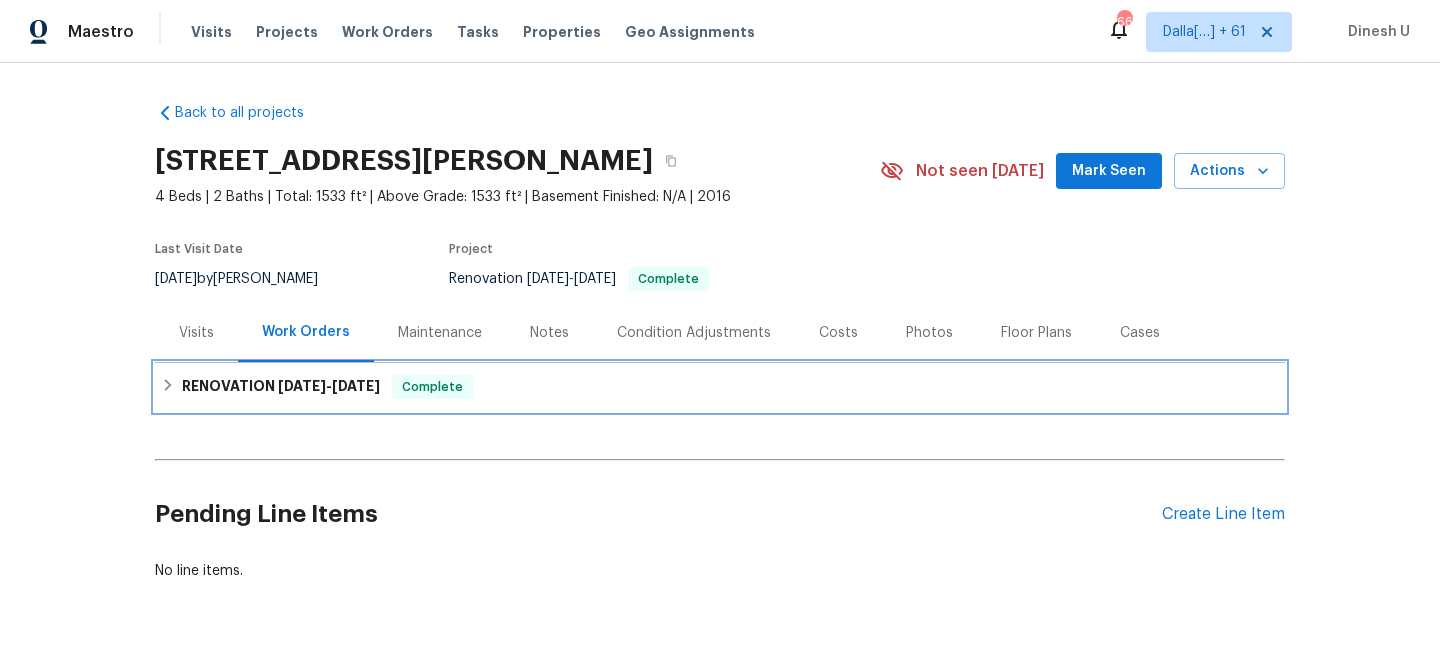 click on "RENOVATION   [DATE]  -  [DATE]" at bounding box center (281, 387) 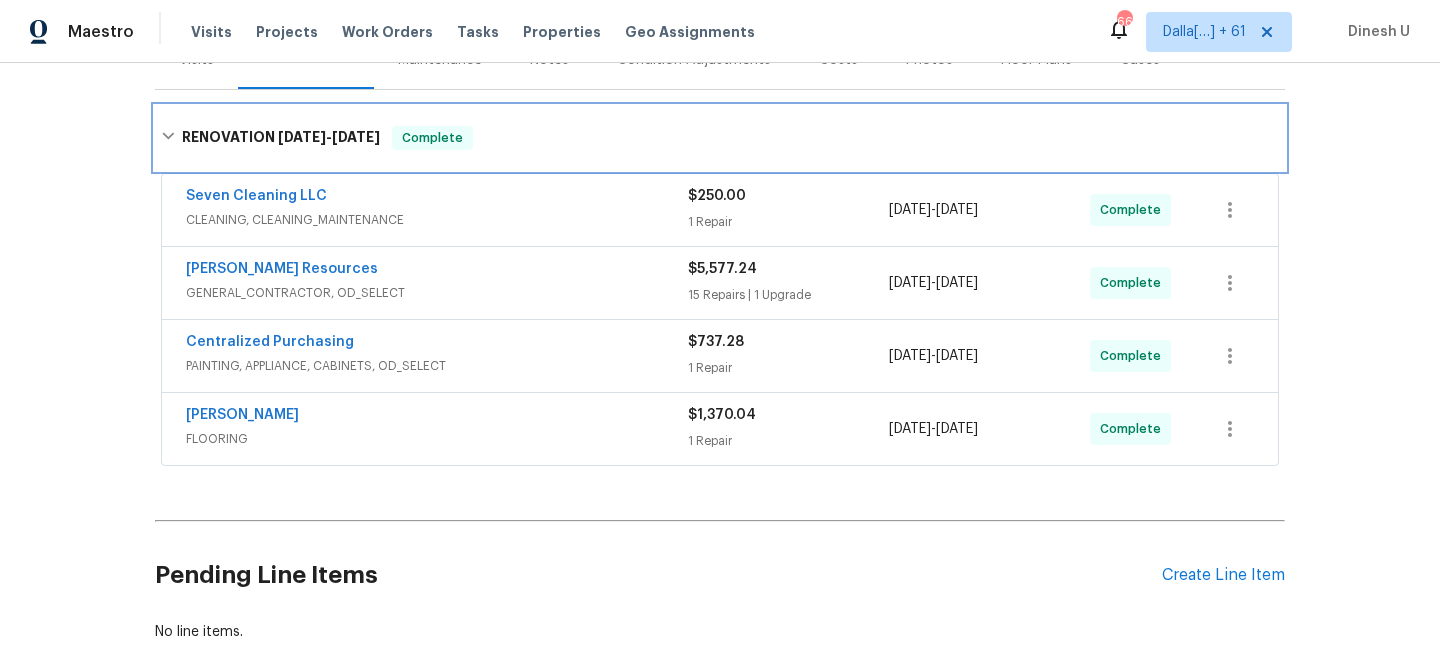 scroll, scrollTop: 274, scrollLeft: 0, axis: vertical 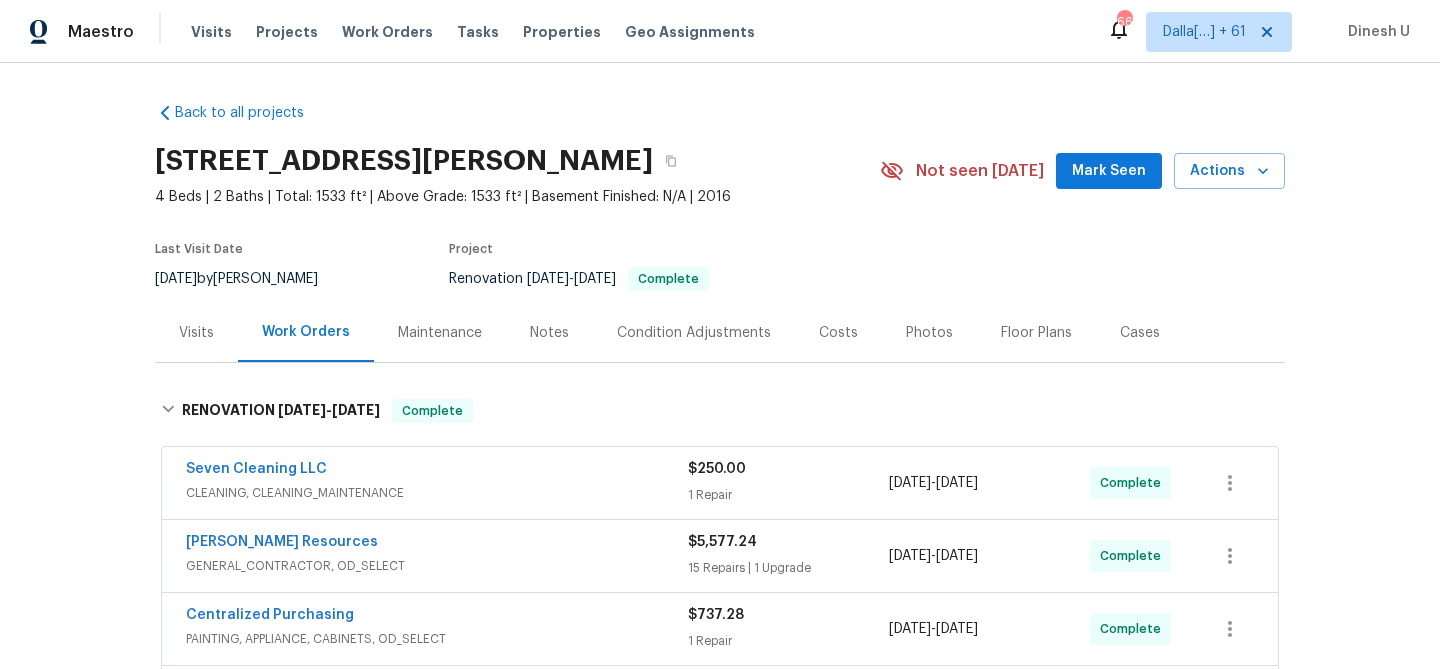 click on "Visits" at bounding box center [196, 333] 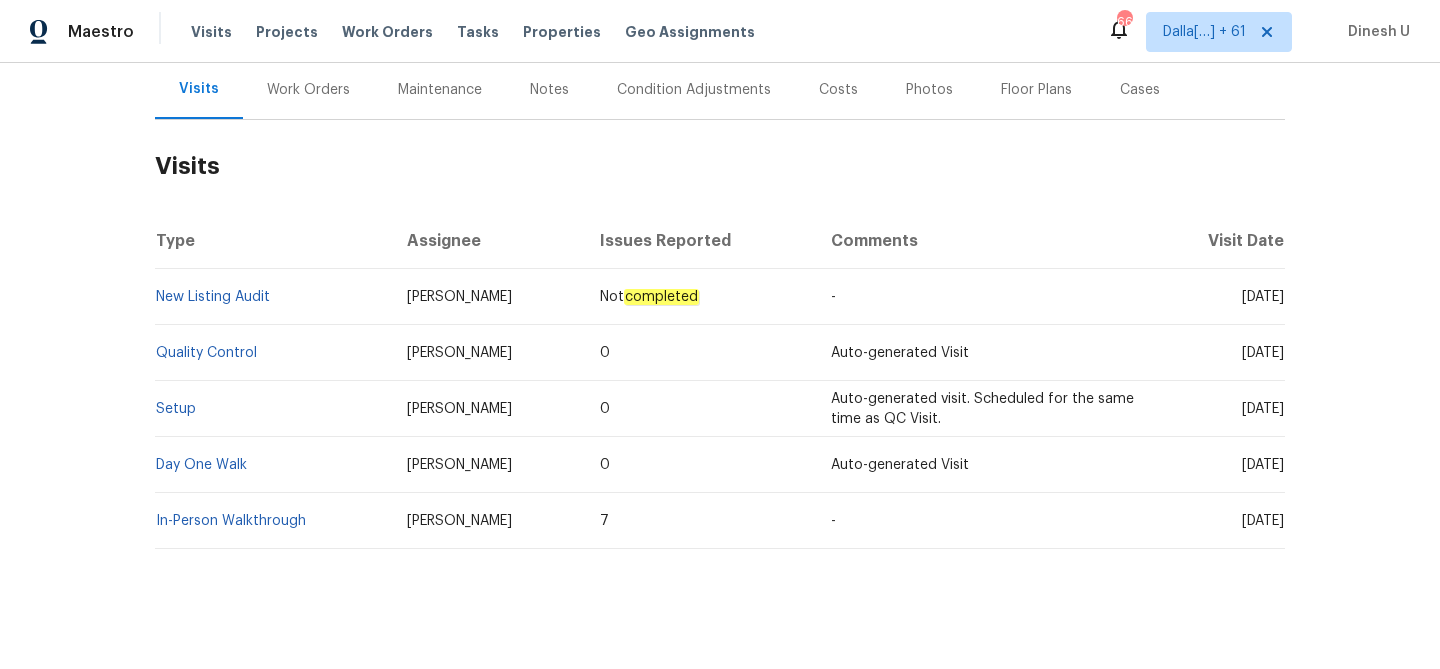 scroll, scrollTop: 259, scrollLeft: 0, axis: vertical 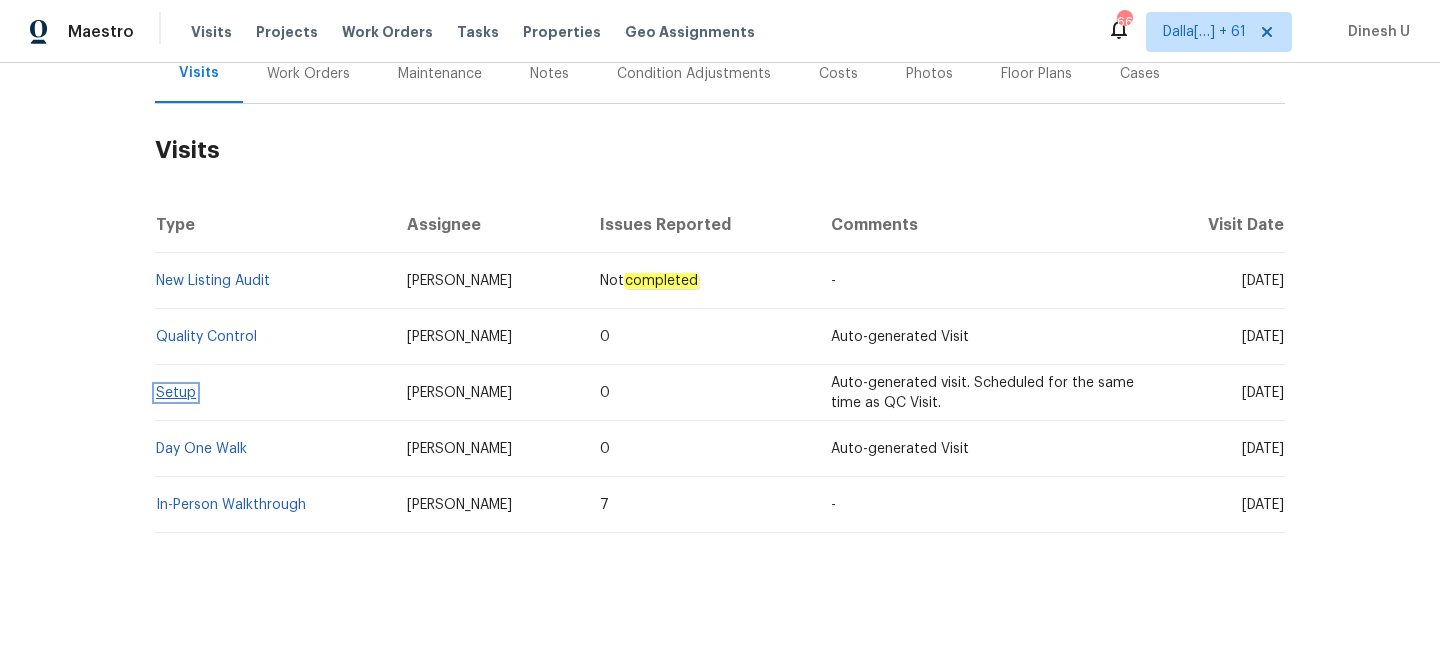 click on "Setup" at bounding box center [176, 393] 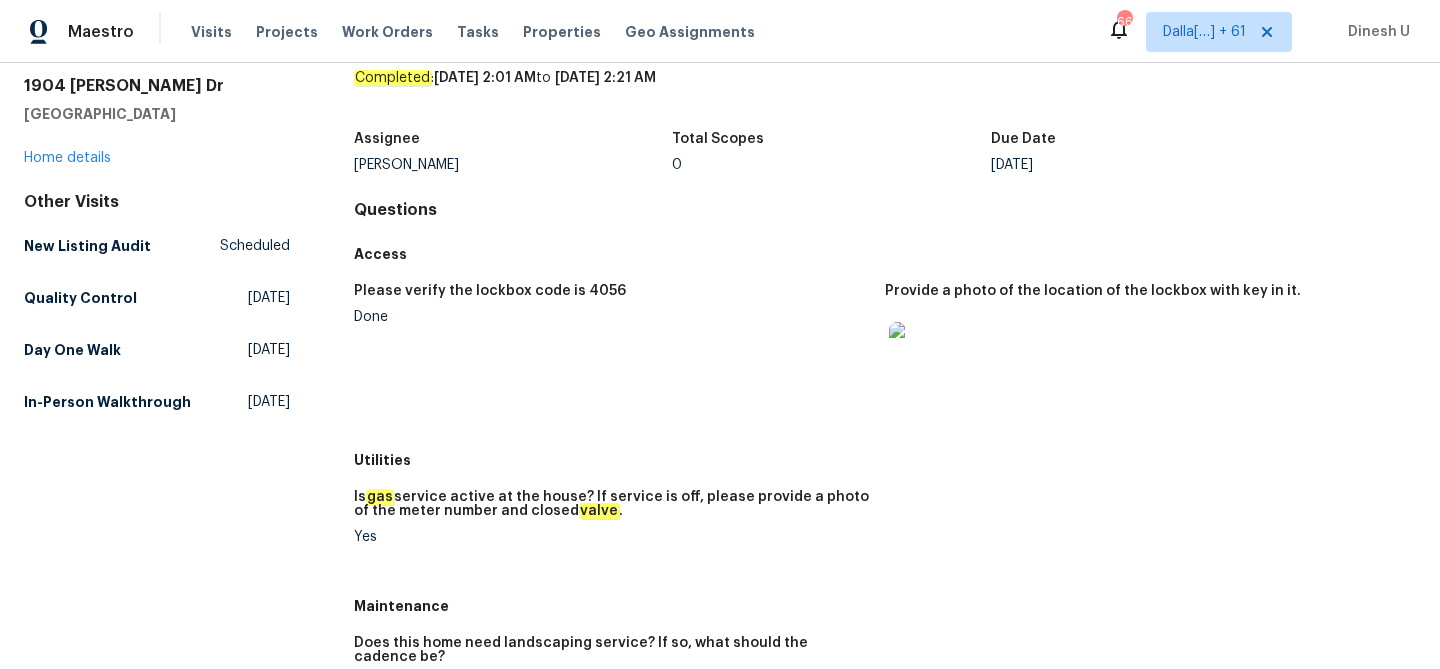scroll, scrollTop: 0, scrollLeft: 0, axis: both 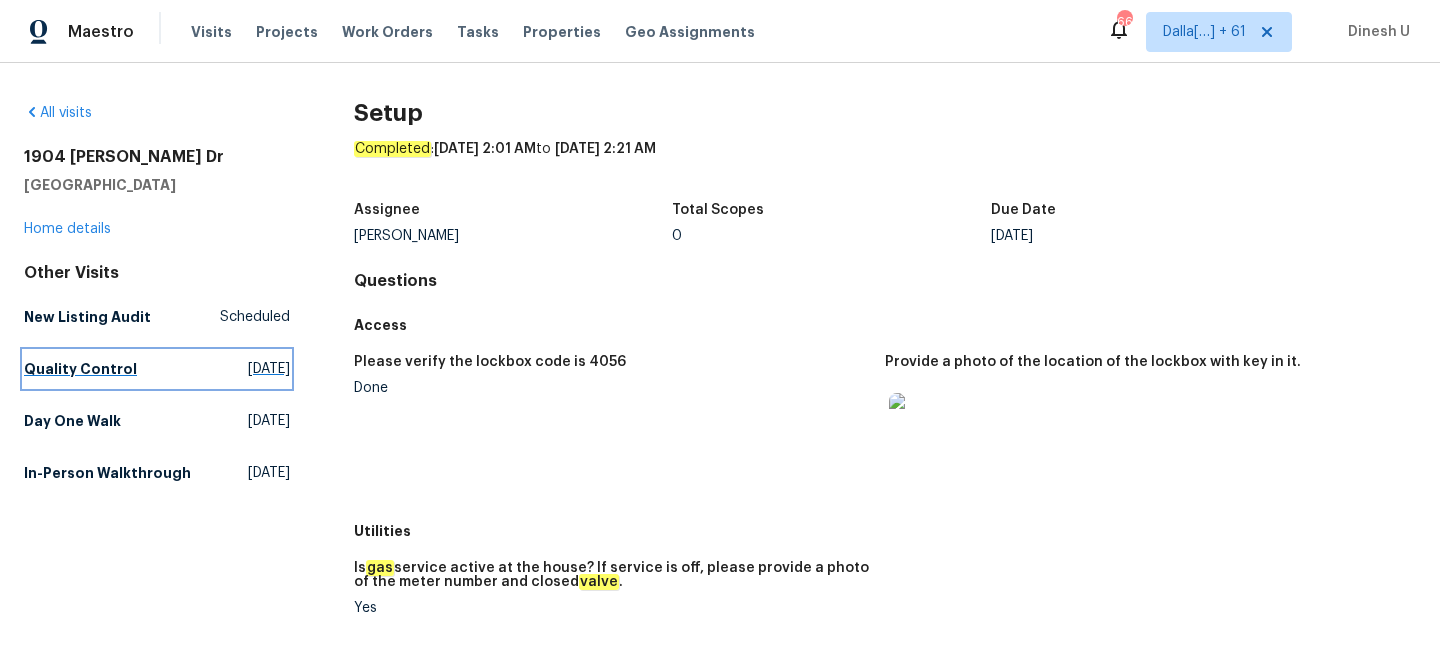 click on "[DATE]" at bounding box center [269, 369] 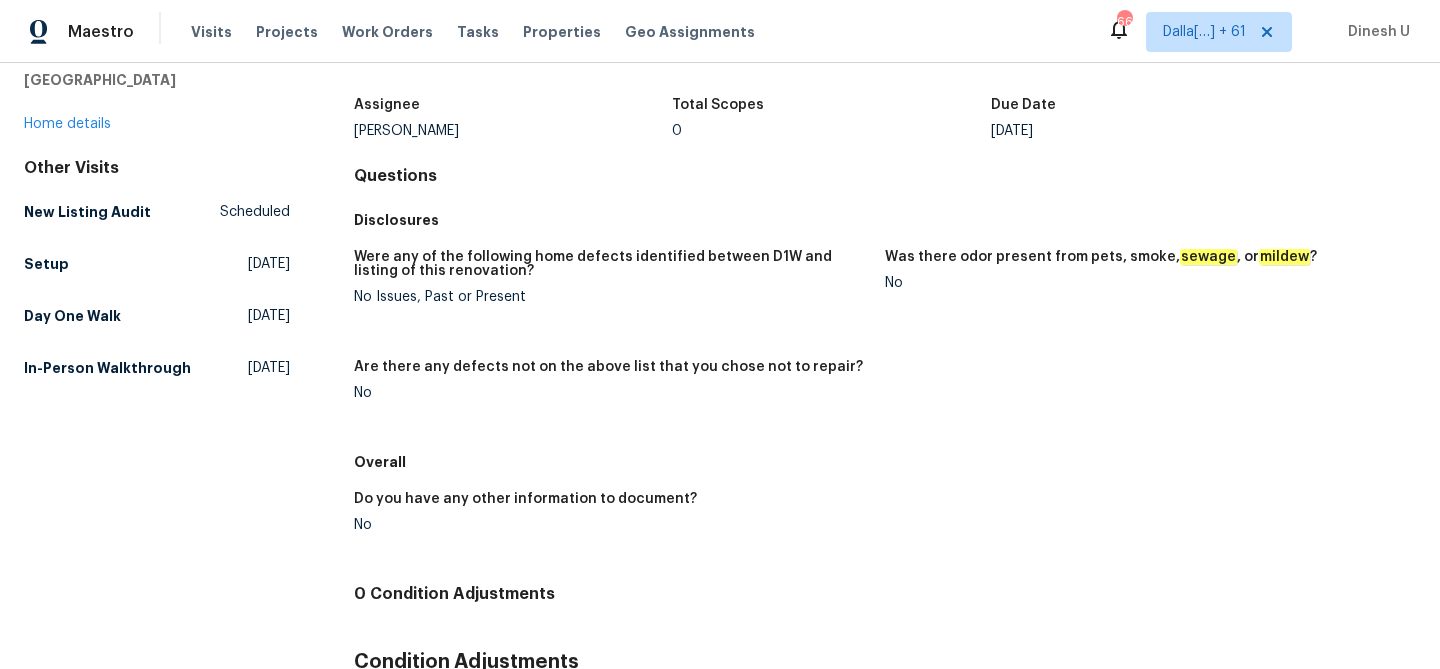 scroll, scrollTop: 93, scrollLeft: 0, axis: vertical 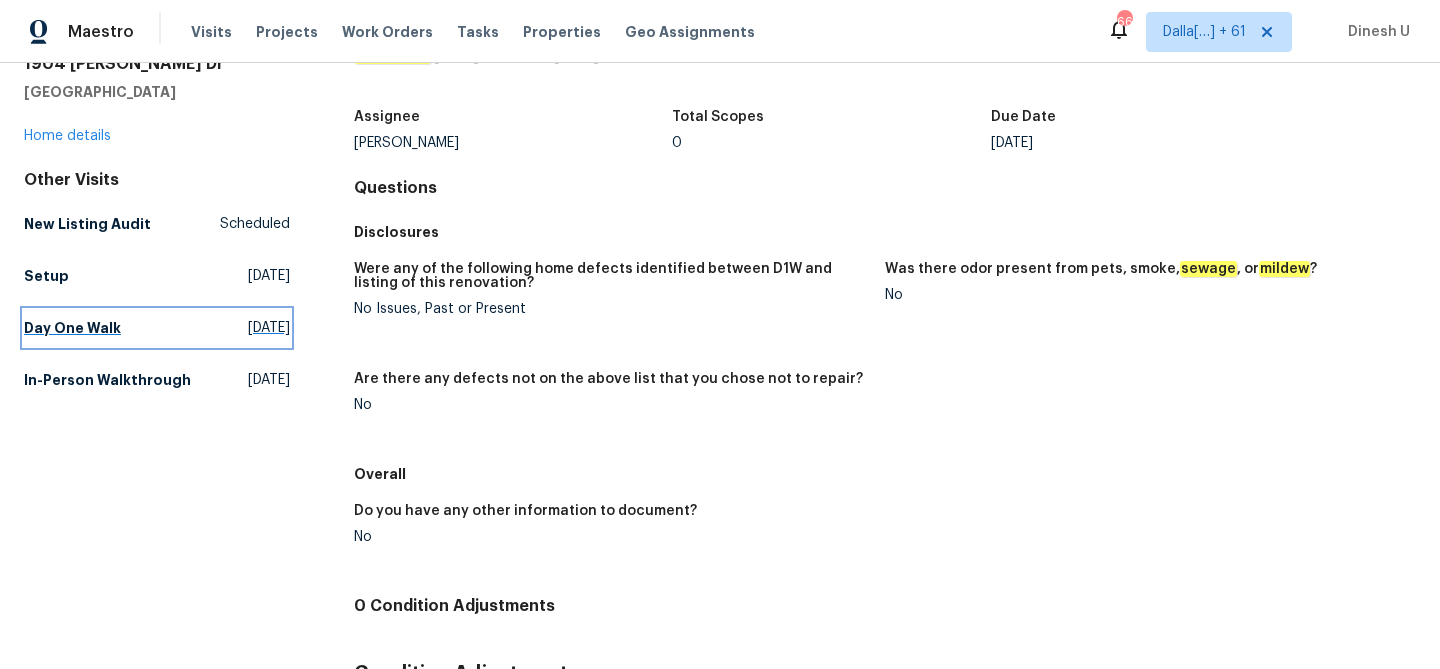 click on "[DATE]" at bounding box center [269, 328] 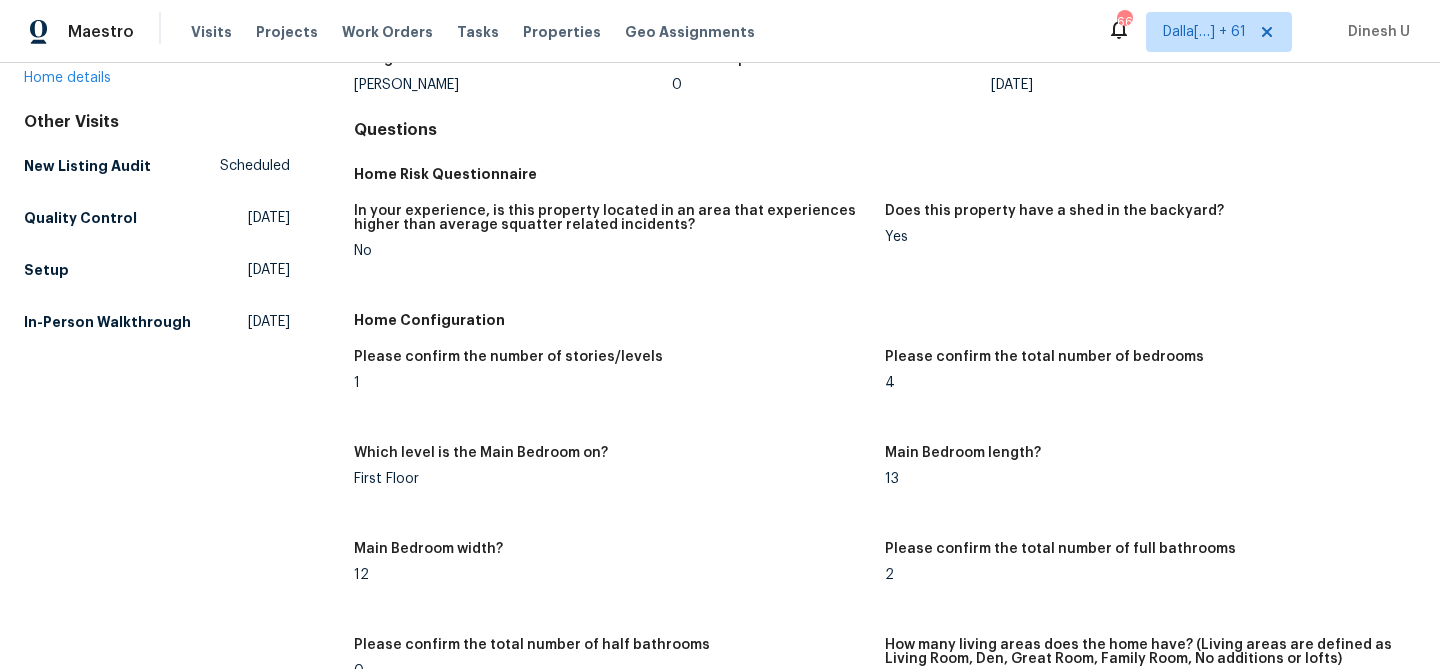 scroll, scrollTop: 0, scrollLeft: 0, axis: both 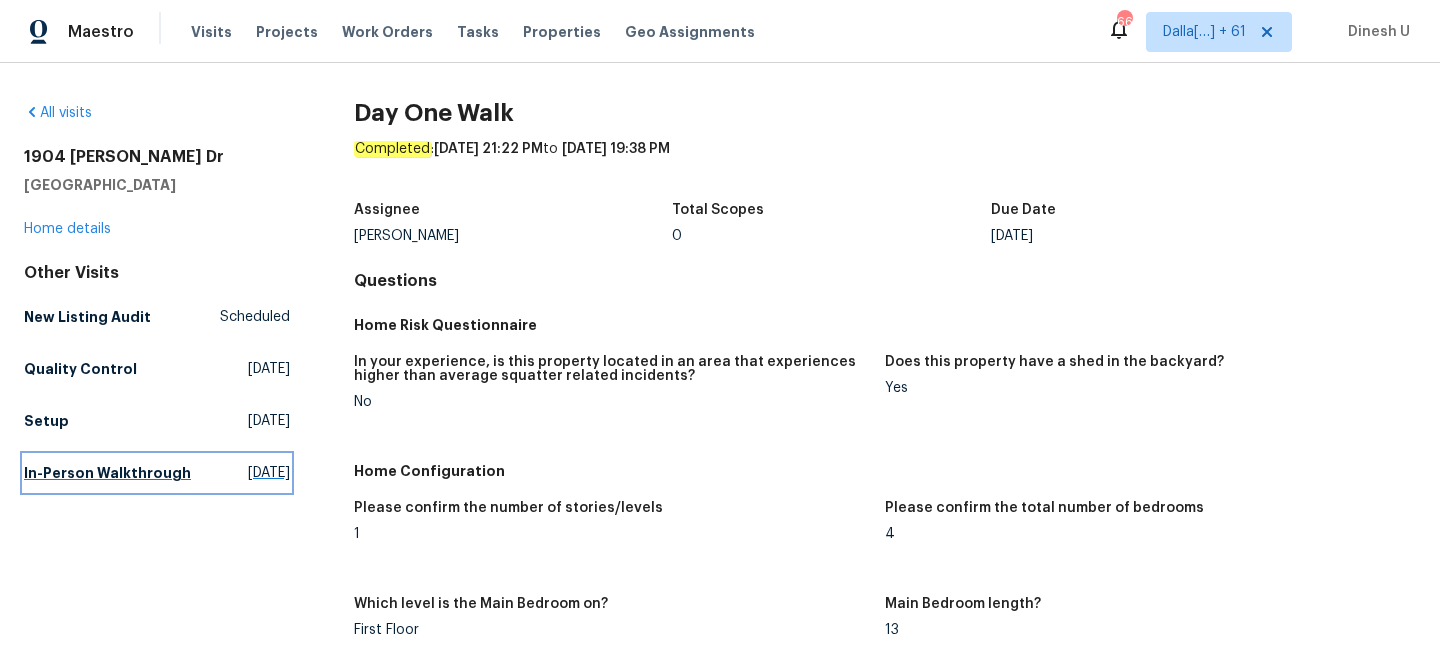 click on "[DATE]" at bounding box center (269, 473) 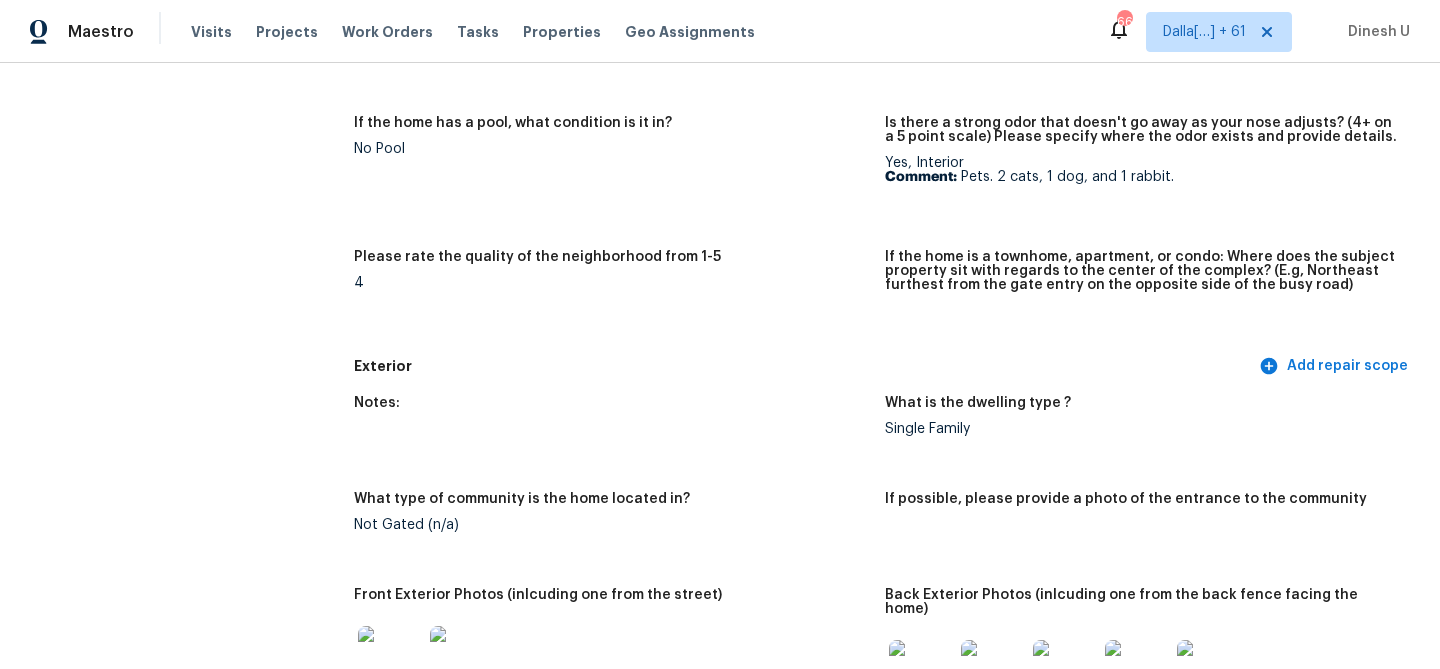 scroll, scrollTop: 0, scrollLeft: 0, axis: both 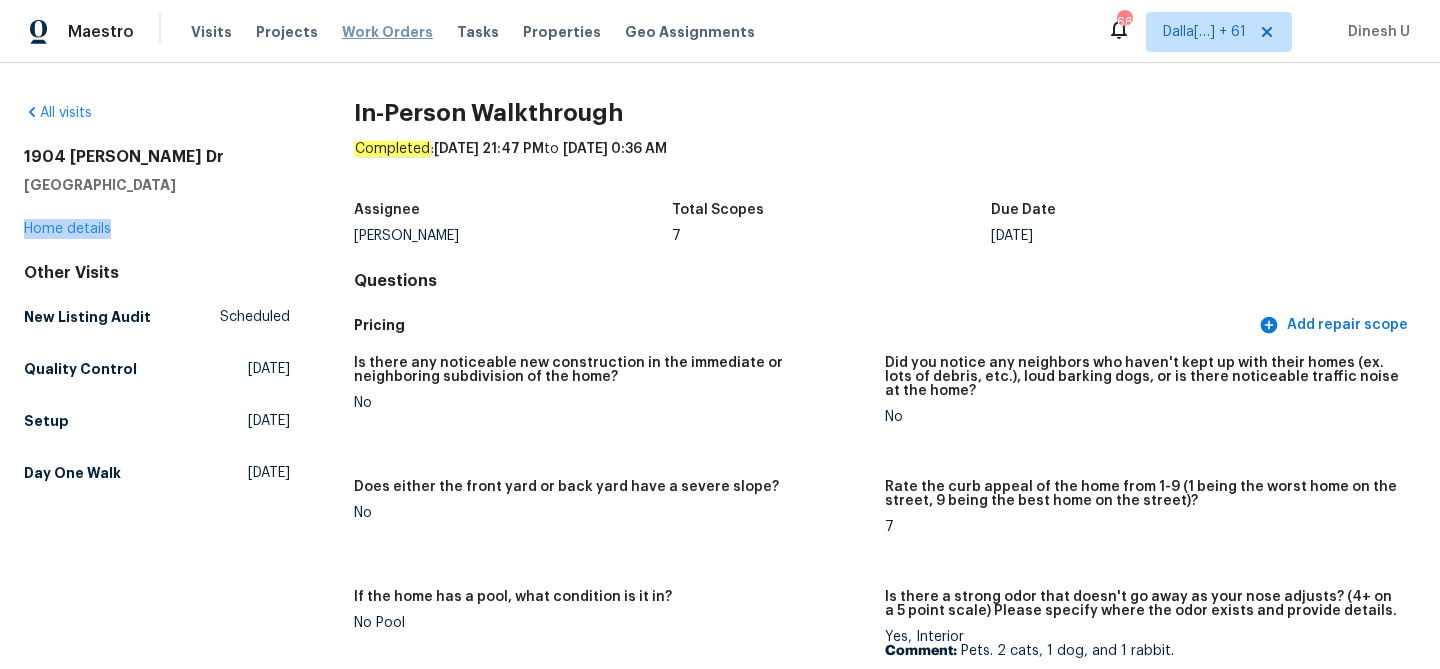 click on "Work Orders" at bounding box center [387, 32] 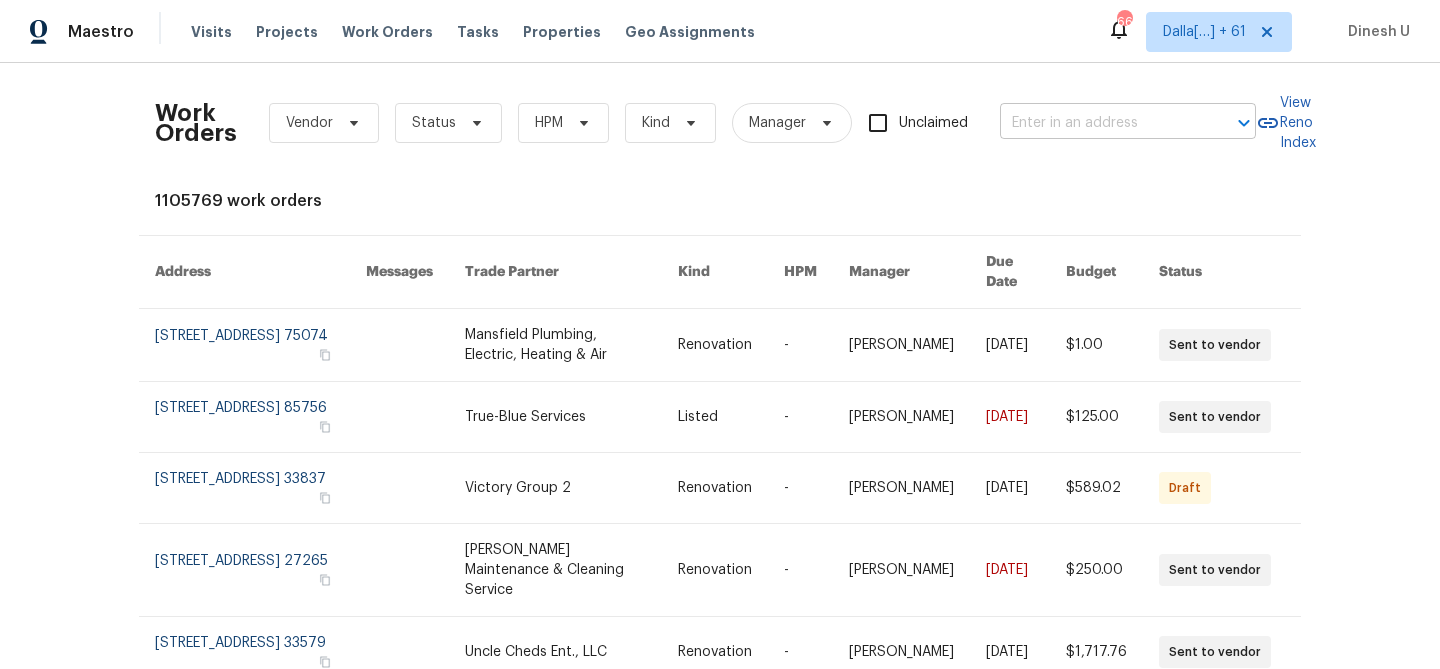 click at bounding box center (1100, 123) 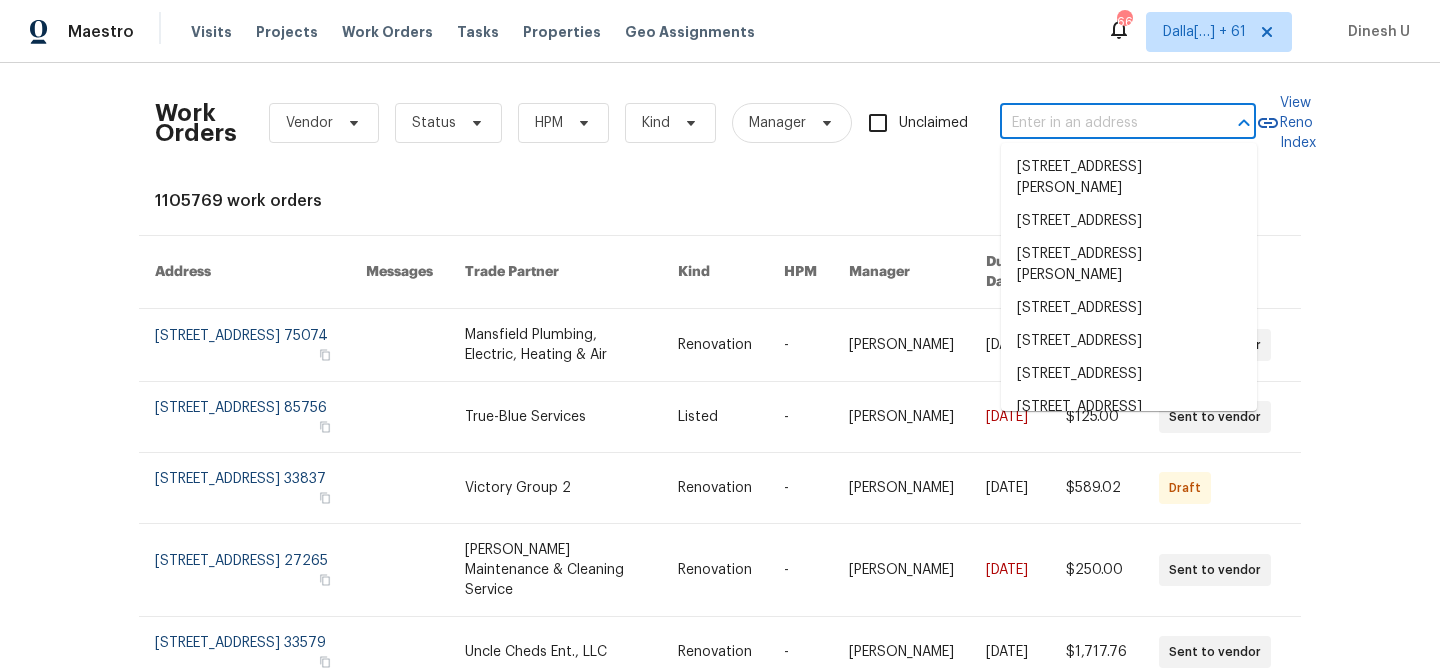 paste on "[STREET_ADDRESS]" 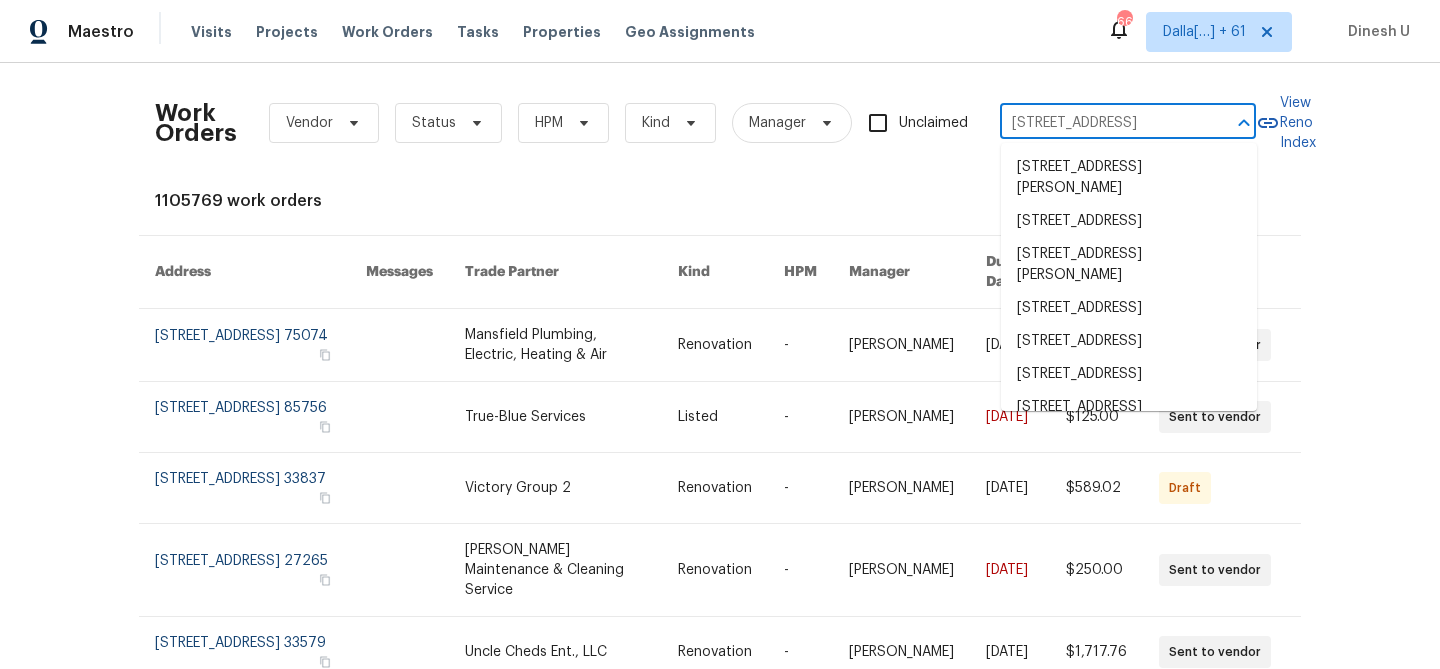 scroll, scrollTop: 0, scrollLeft: 72, axis: horizontal 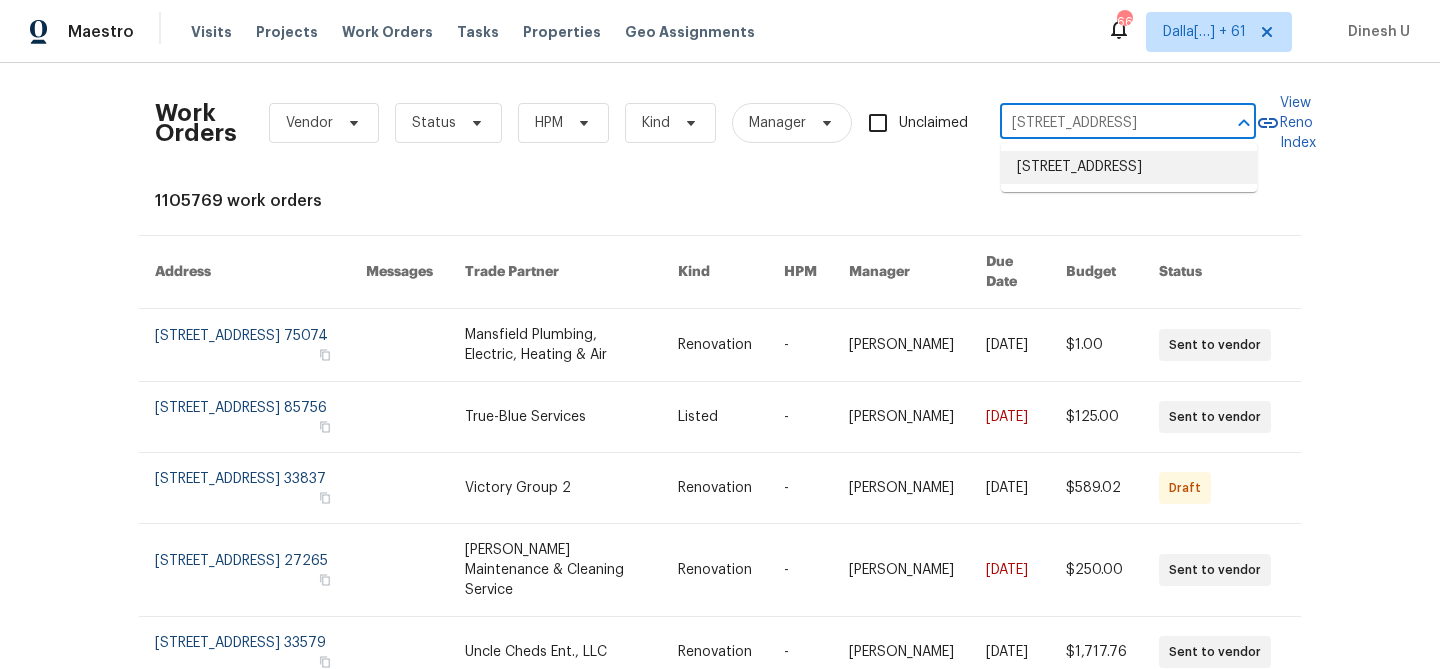 click on "[STREET_ADDRESS]" at bounding box center (1129, 167) 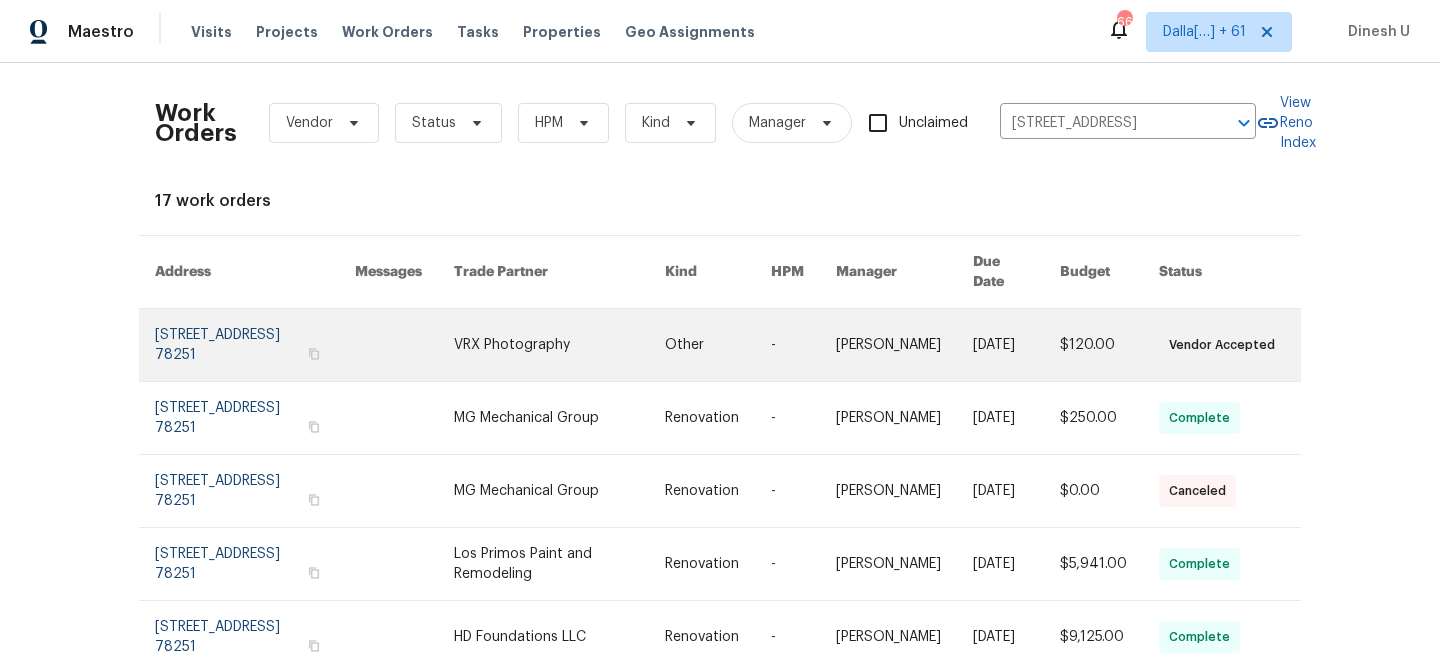 click at bounding box center (255, 345) 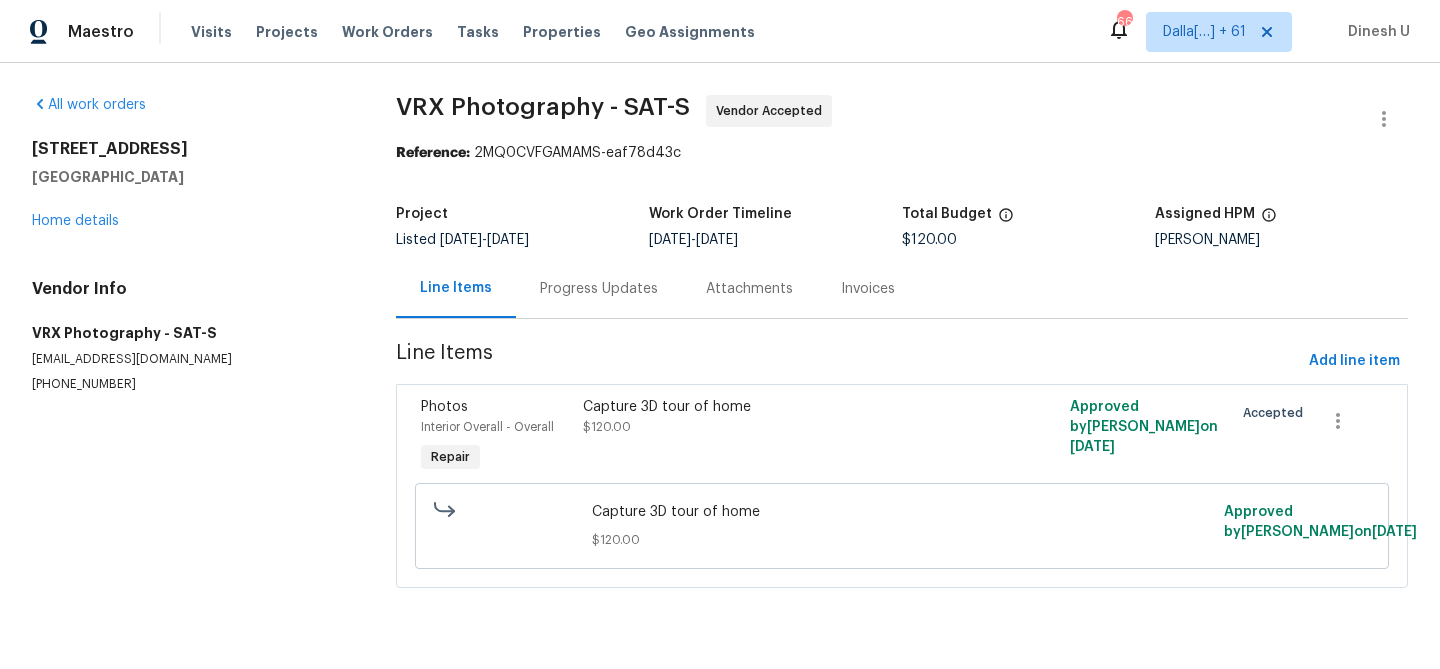 click on "[STREET_ADDRESS] Home details" at bounding box center [190, 185] 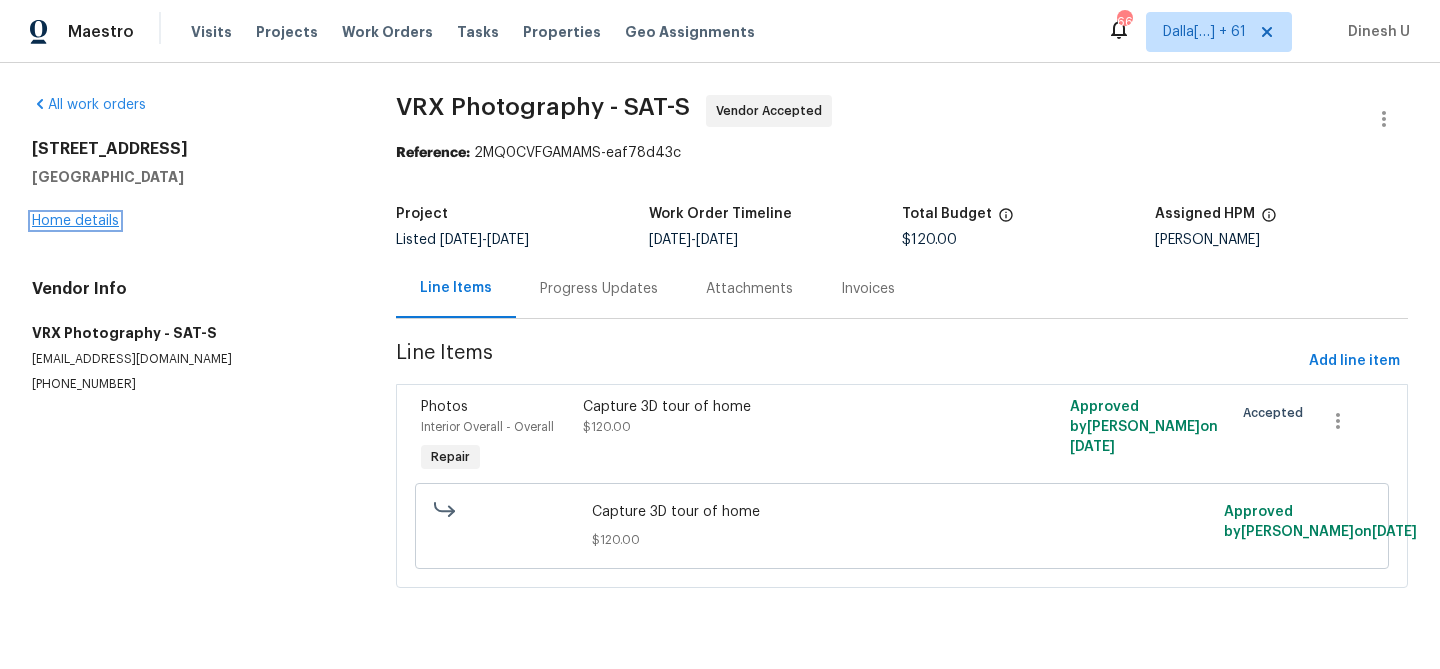 click on "Home details" at bounding box center [75, 221] 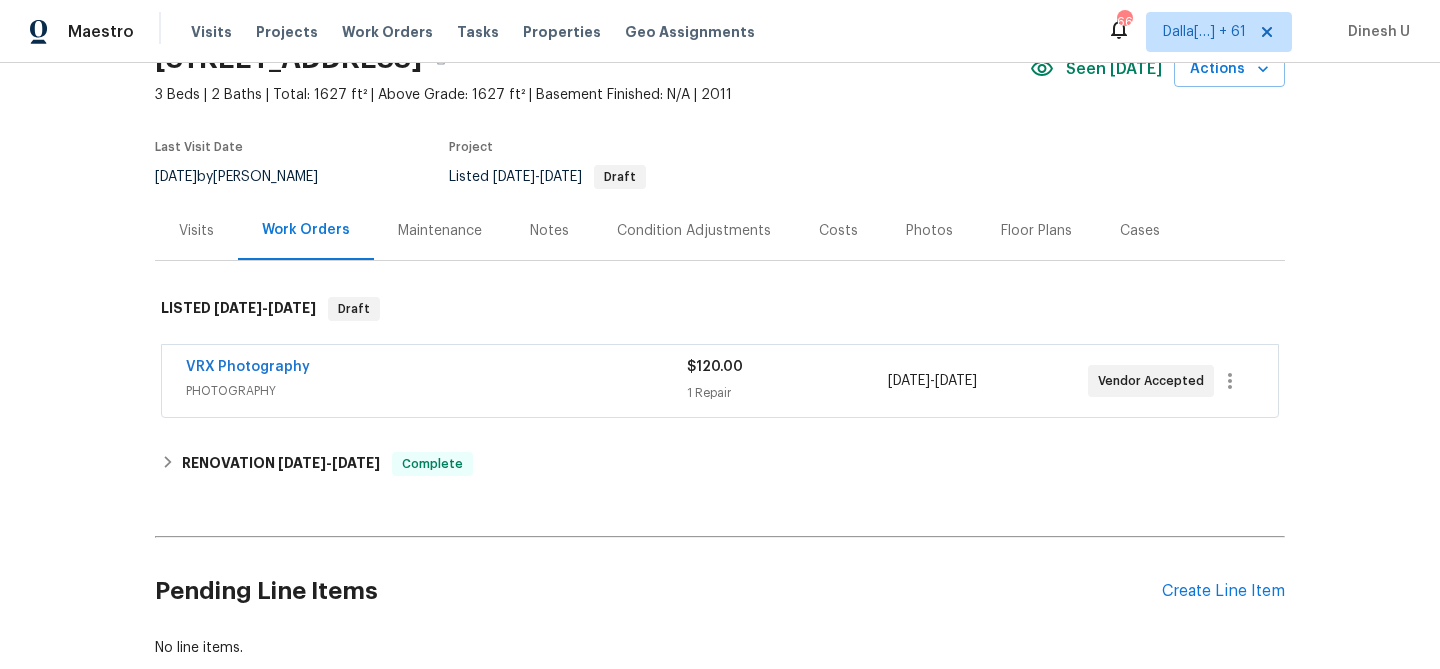 scroll, scrollTop: 217, scrollLeft: 0, axis: vertical 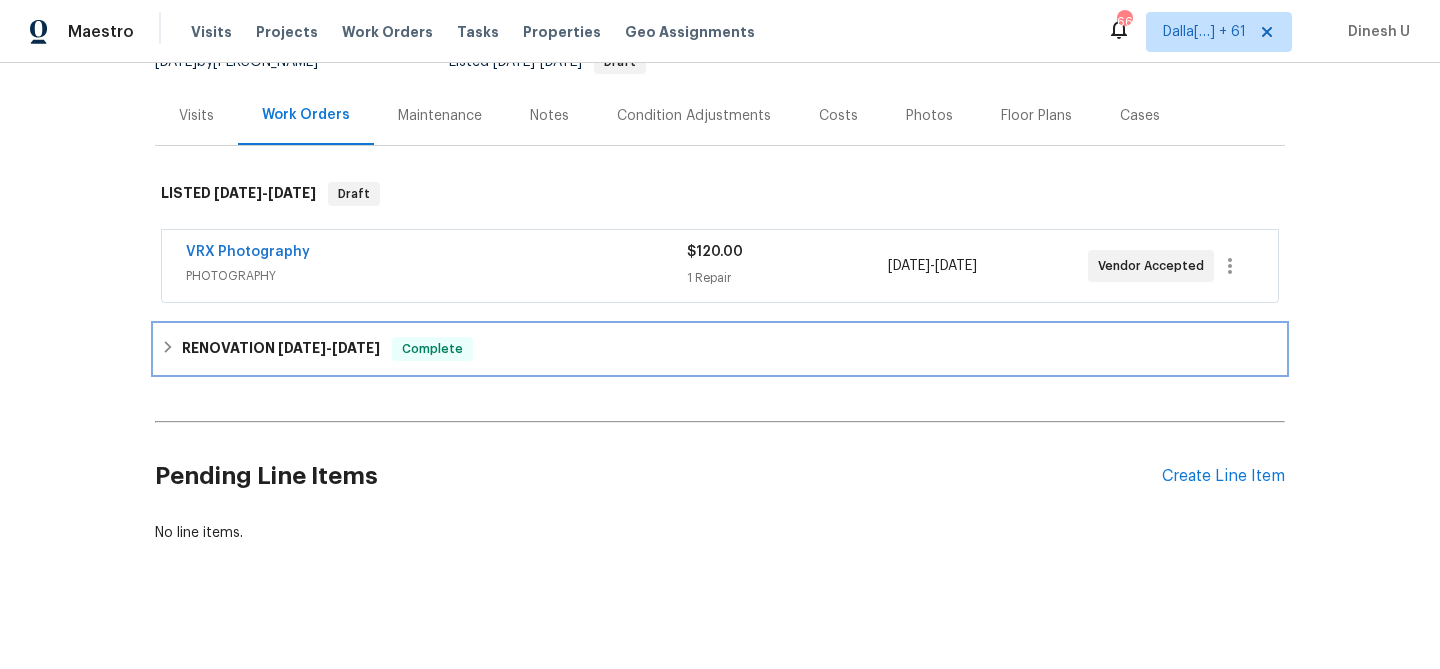 click on "RENOVATION   [DATE]  -  [DATE] Complete" at bounding box center [720, 349] 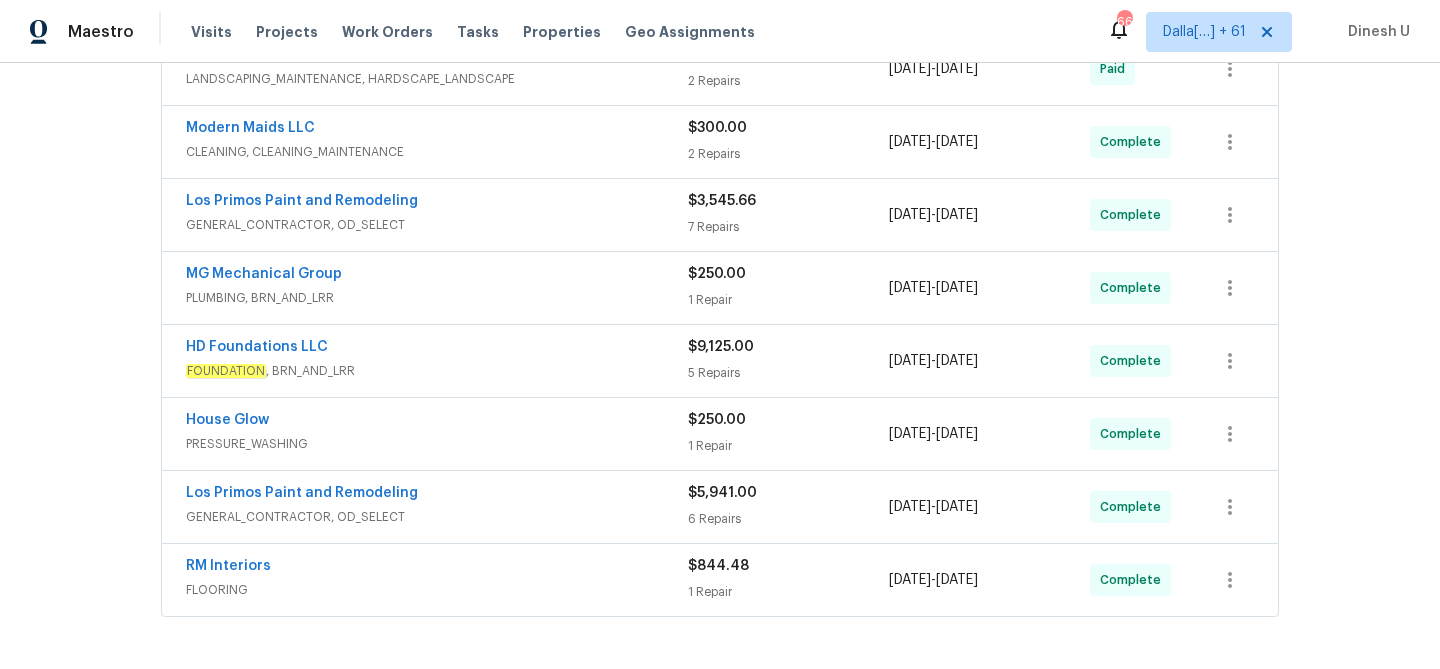 scroll, scrollTop: 568, scrollLeft: 0, axis: vertical 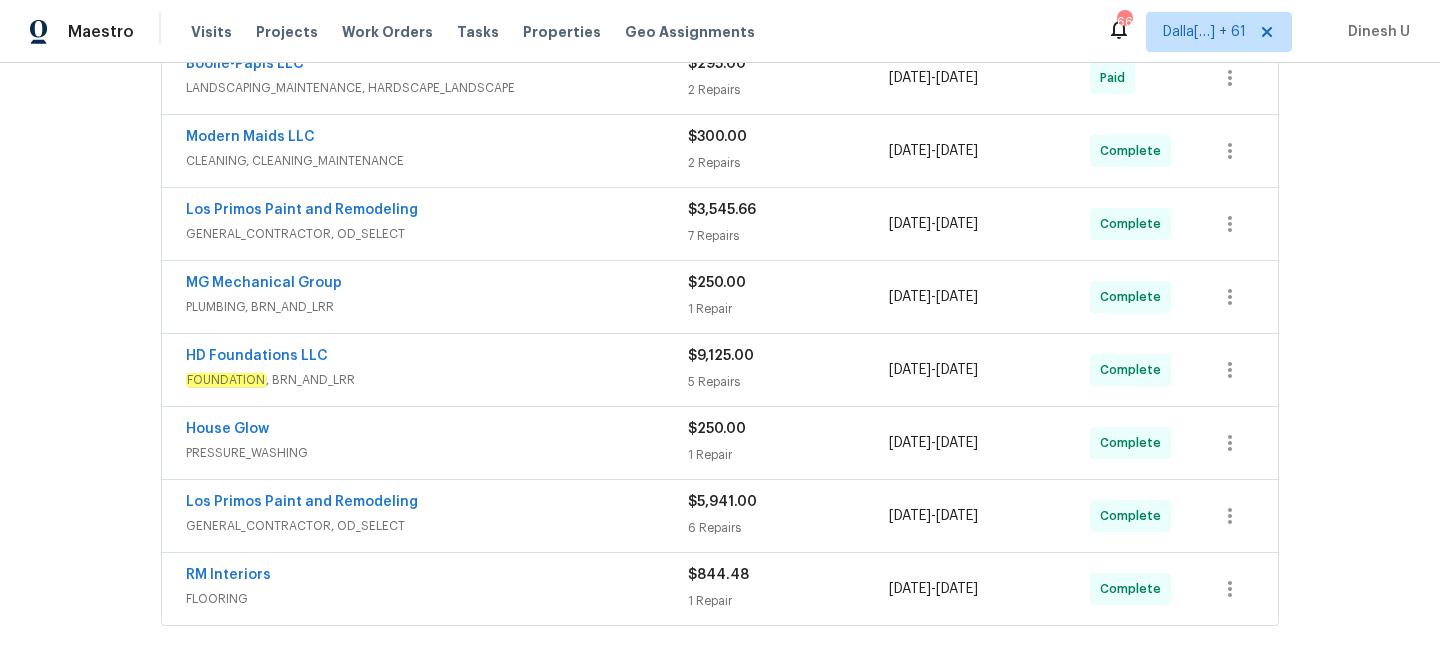 click on "5 Repairs" at bounding box center [788, 382] 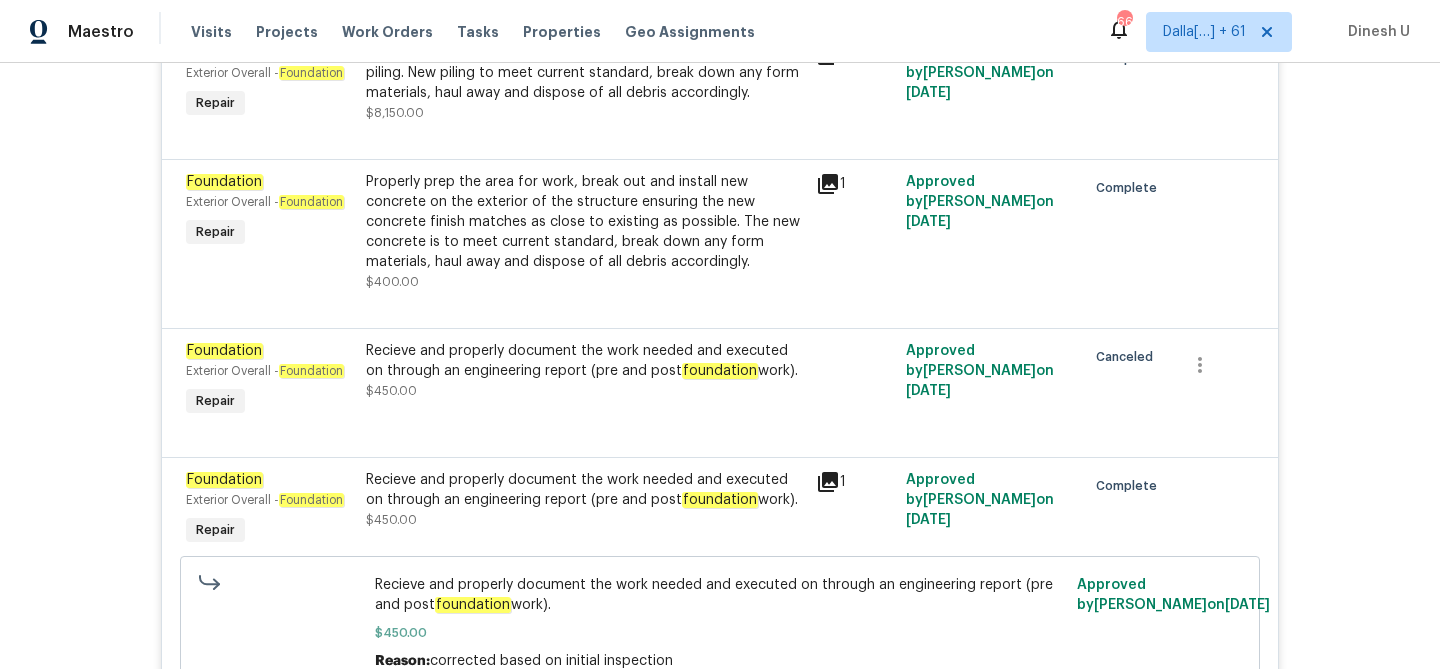 scroll, scrollTop: 0, scrollLeft: 0, axis: both 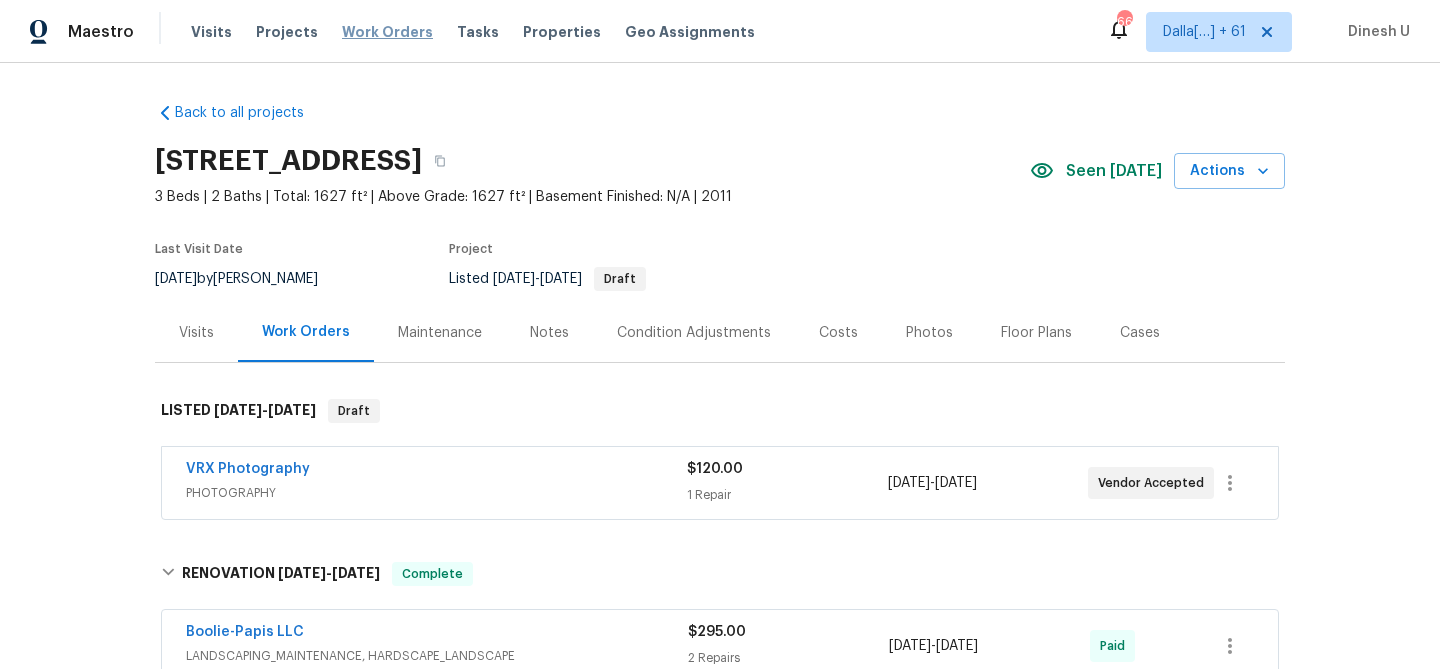 click on "Work Orders" at bounding box center (387, 32) 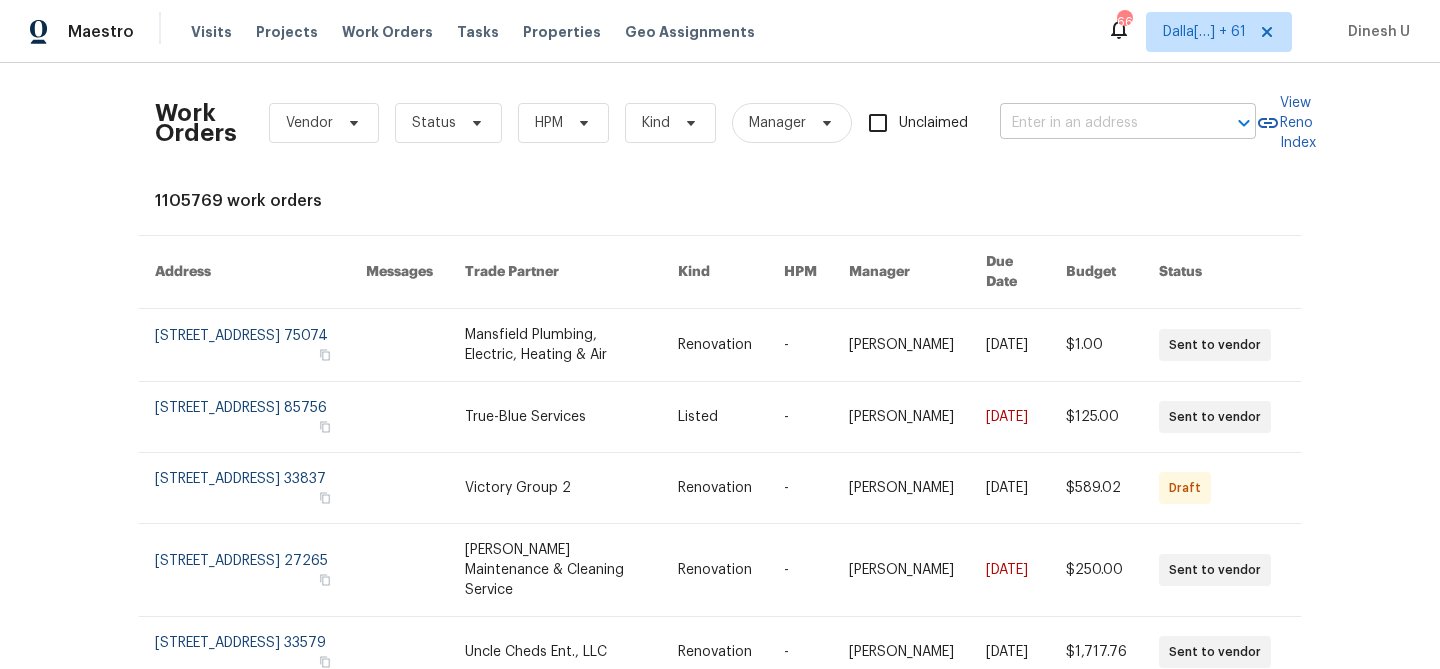 click at bounding box center [1100, 123] 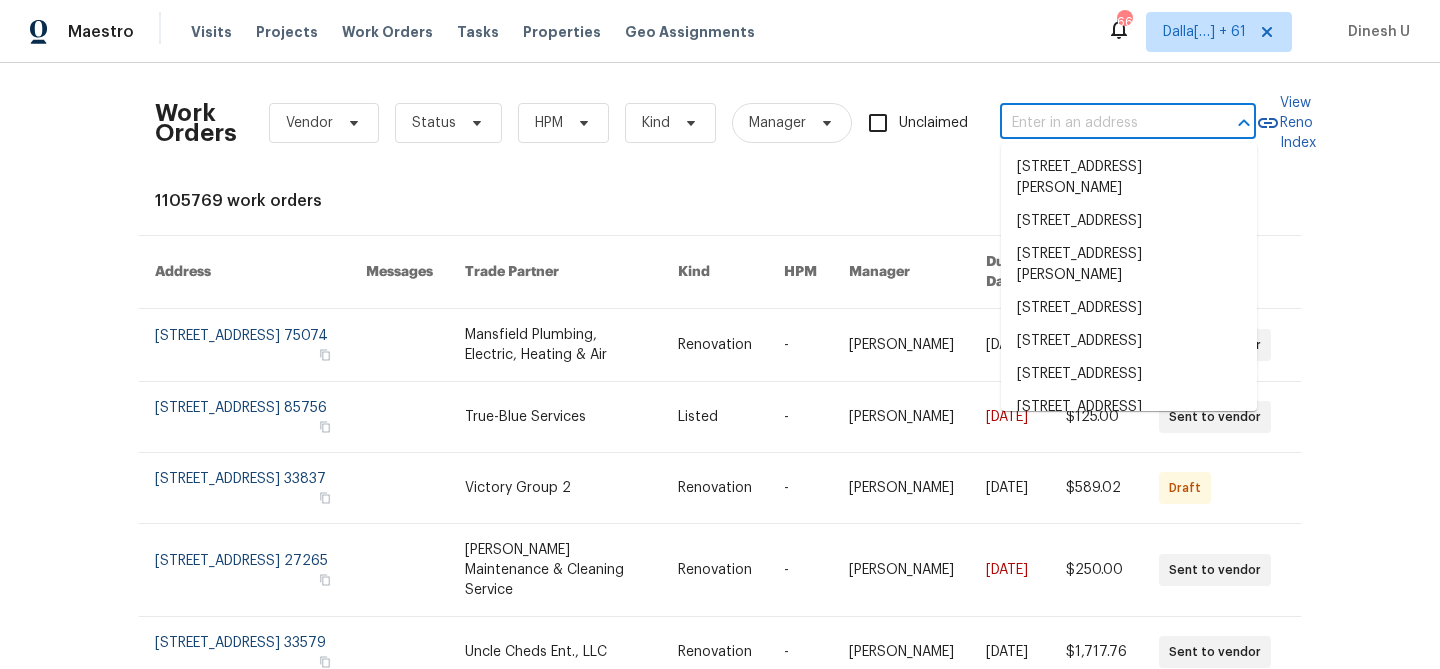 paste on "[STREET_ADDRESS]" 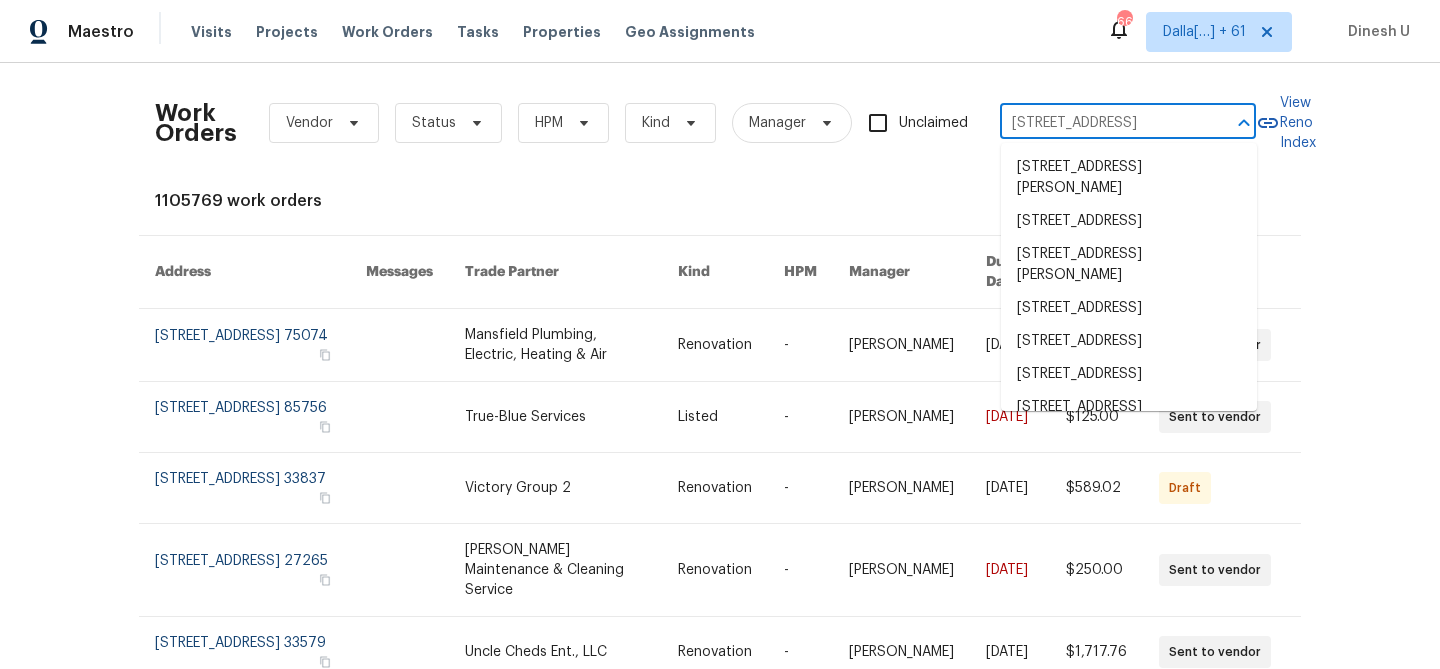 scroll, scrollTop: 0, scrollLeft: 13, axis: horizontal 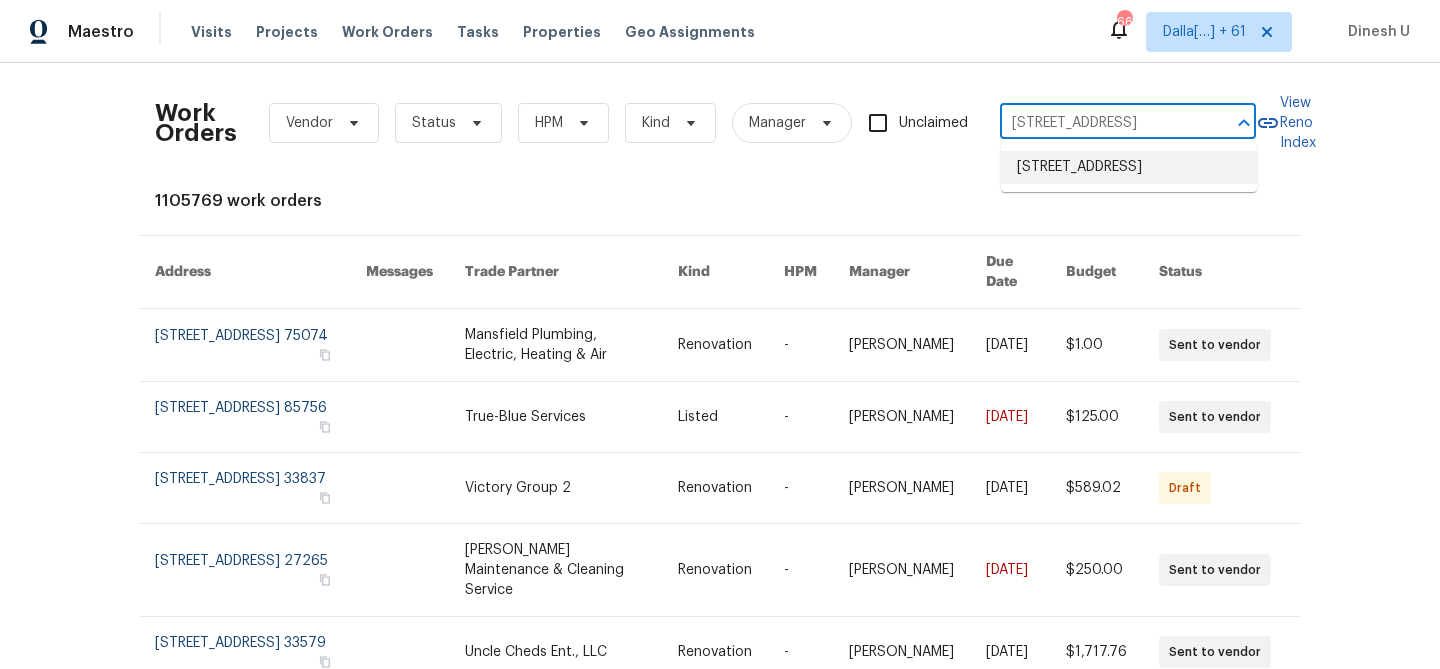 click on "[STREET_ADDRESS]" at bounding box center [1129, 167] 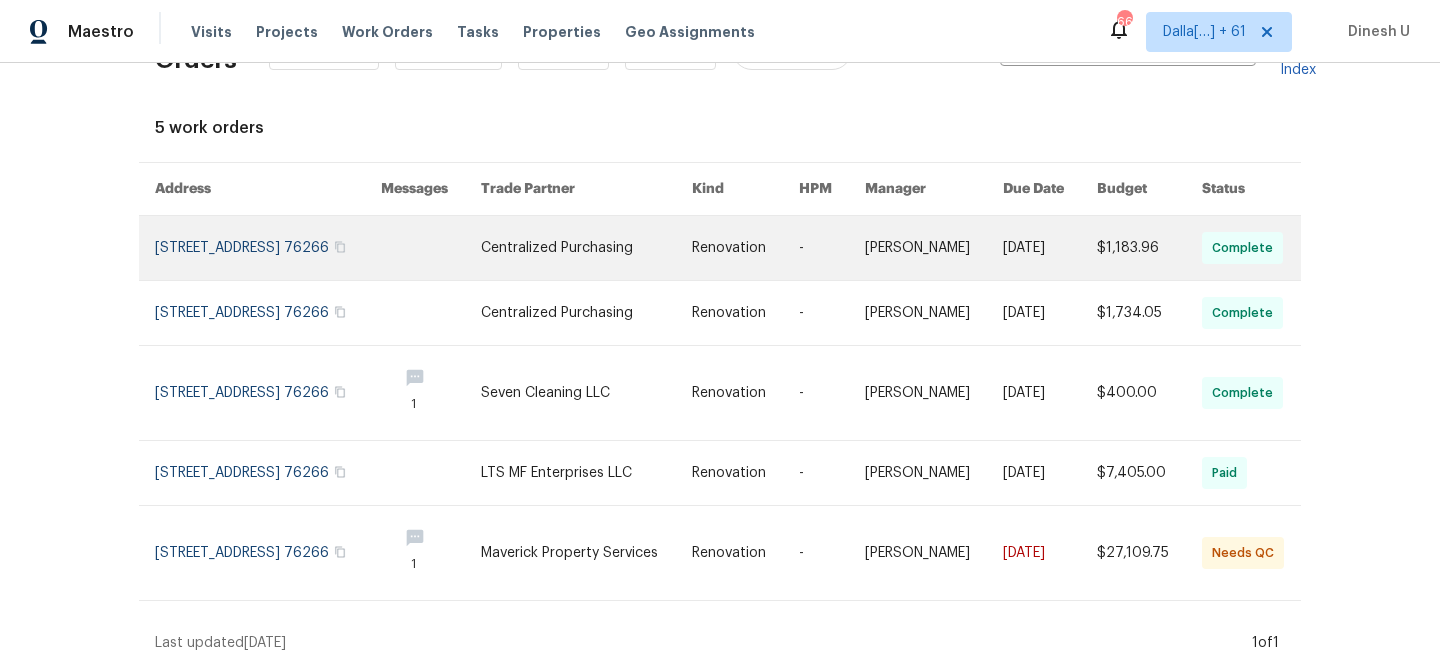 scroll, scrollTop: 84, scrollLeft: 0, axis: vertical 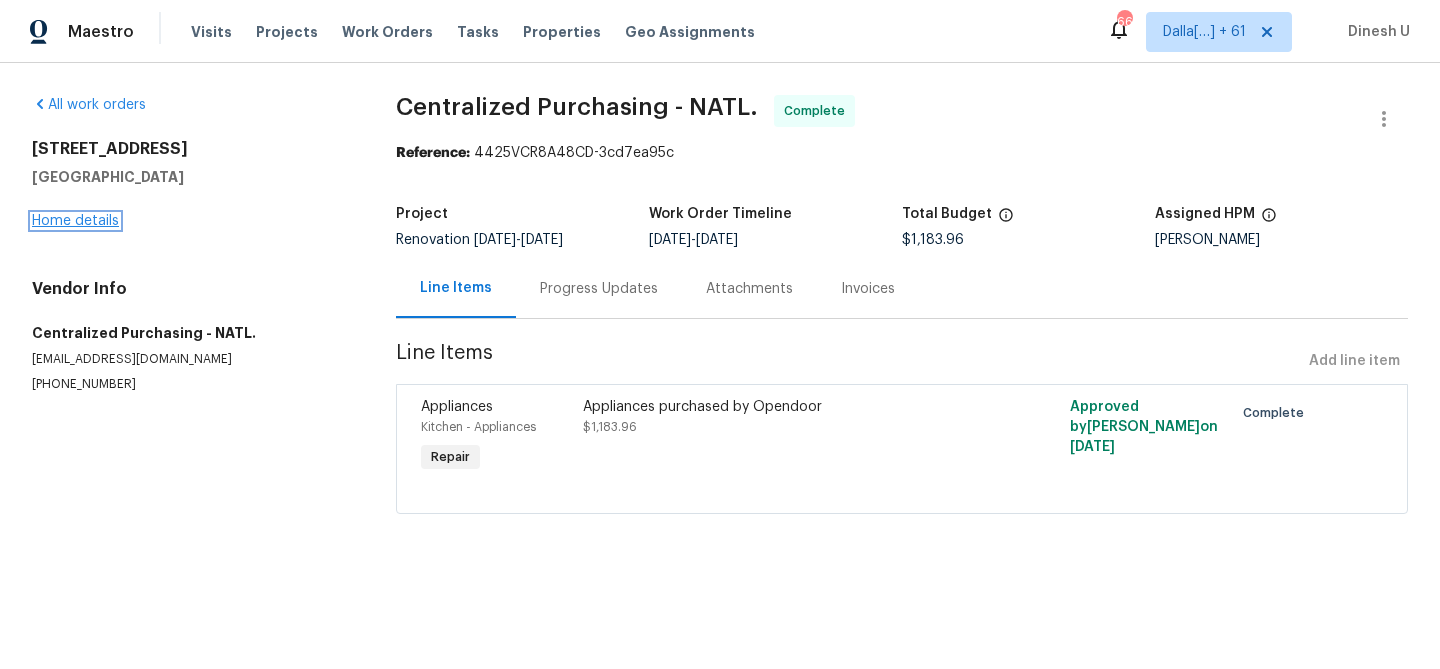 click on "Home details" at bounding box center (75, 221) 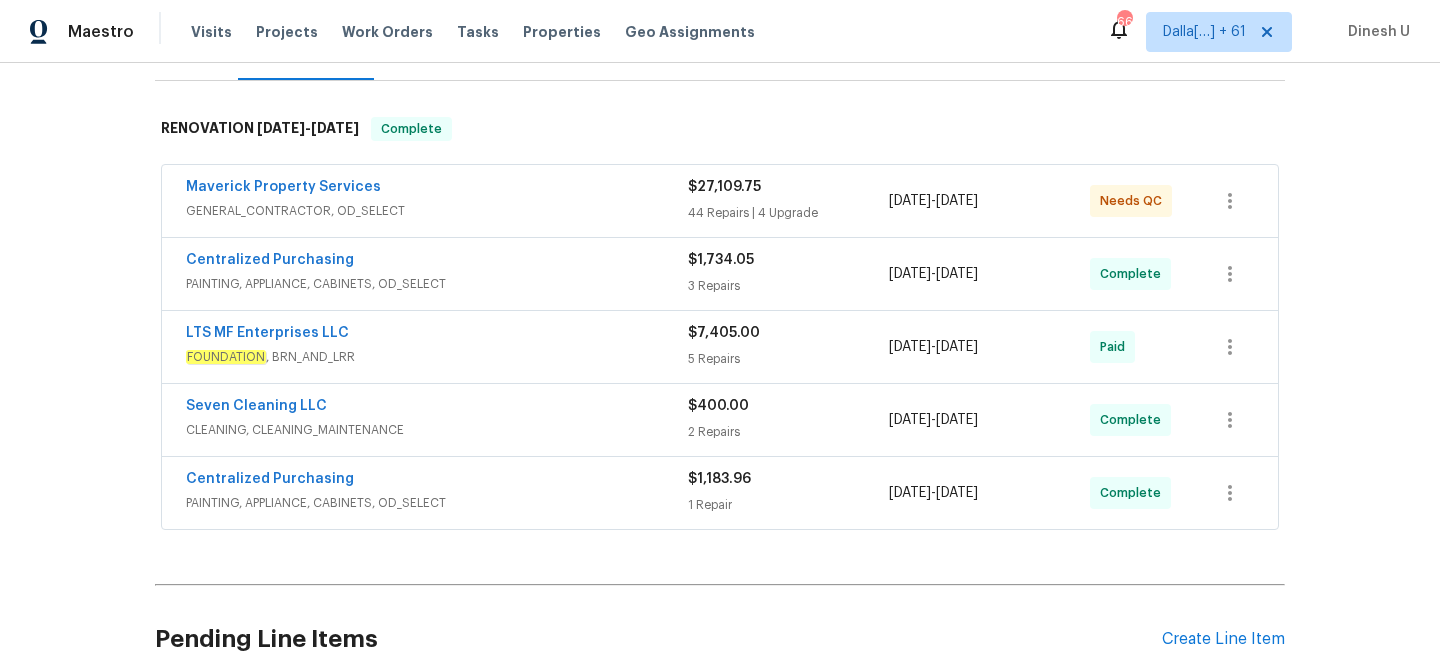 scroll, scrollTop: 0, scrollLeft: 0, axis: both 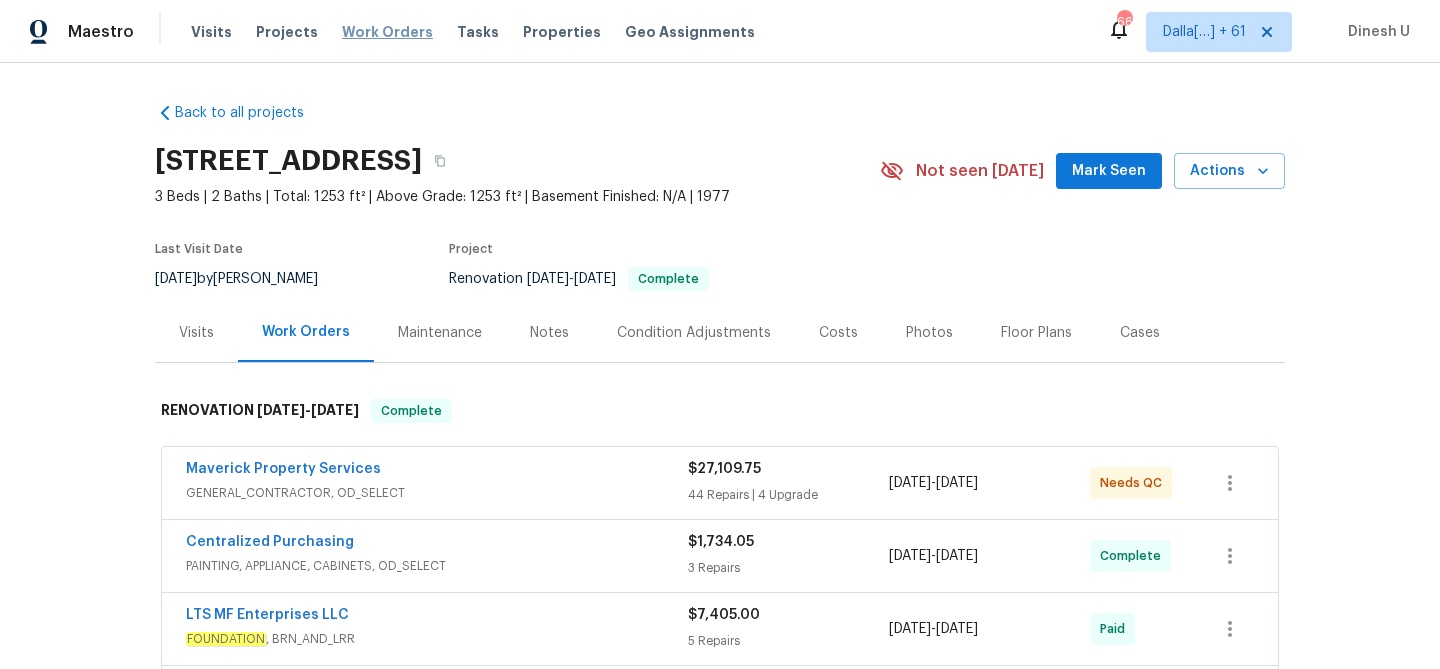 click on "Work Orders" at bounding box center [387, 32] 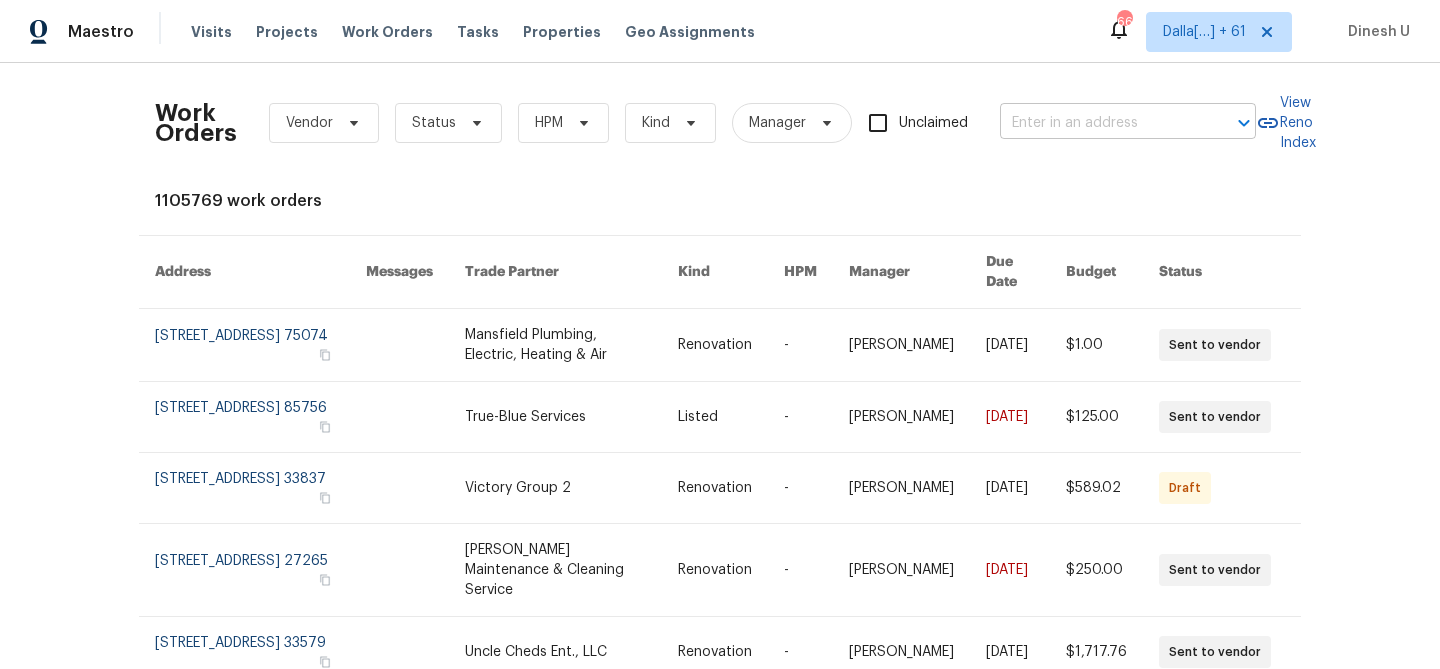 click at bounding box center [1100, 123] 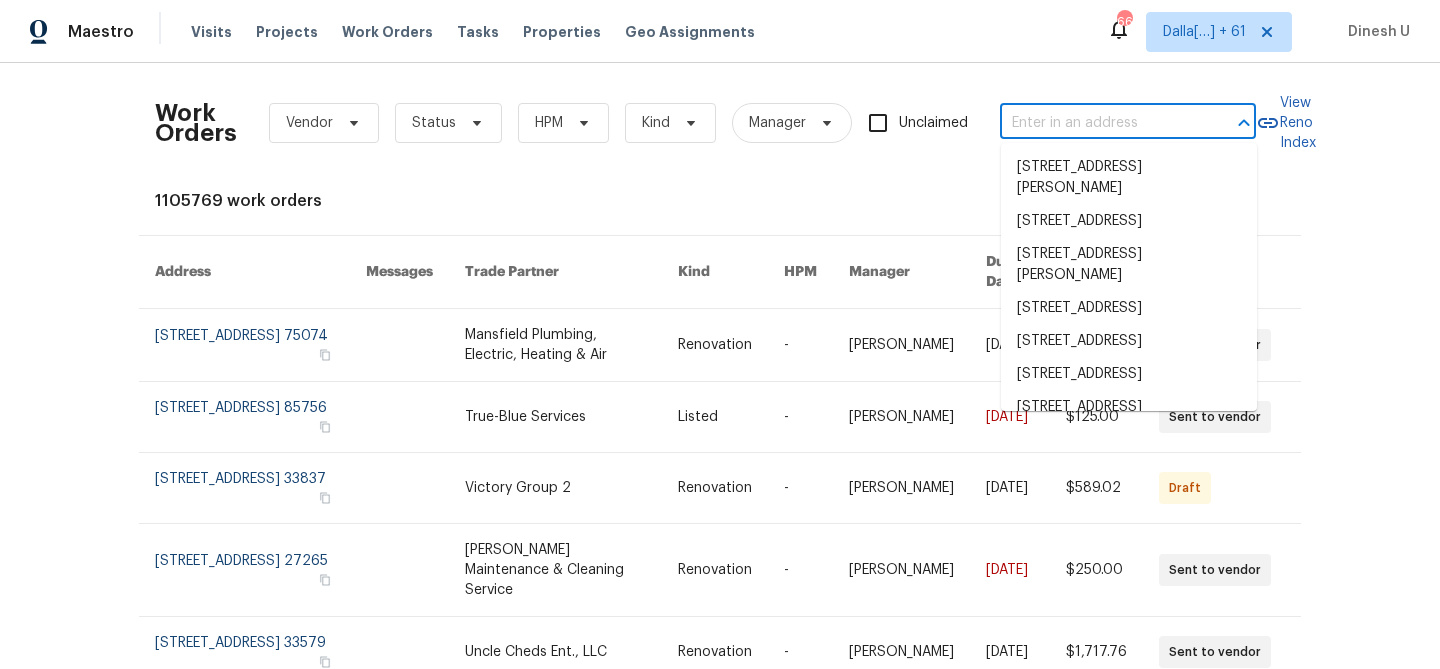paste on "[STREET_ADDRESS]" 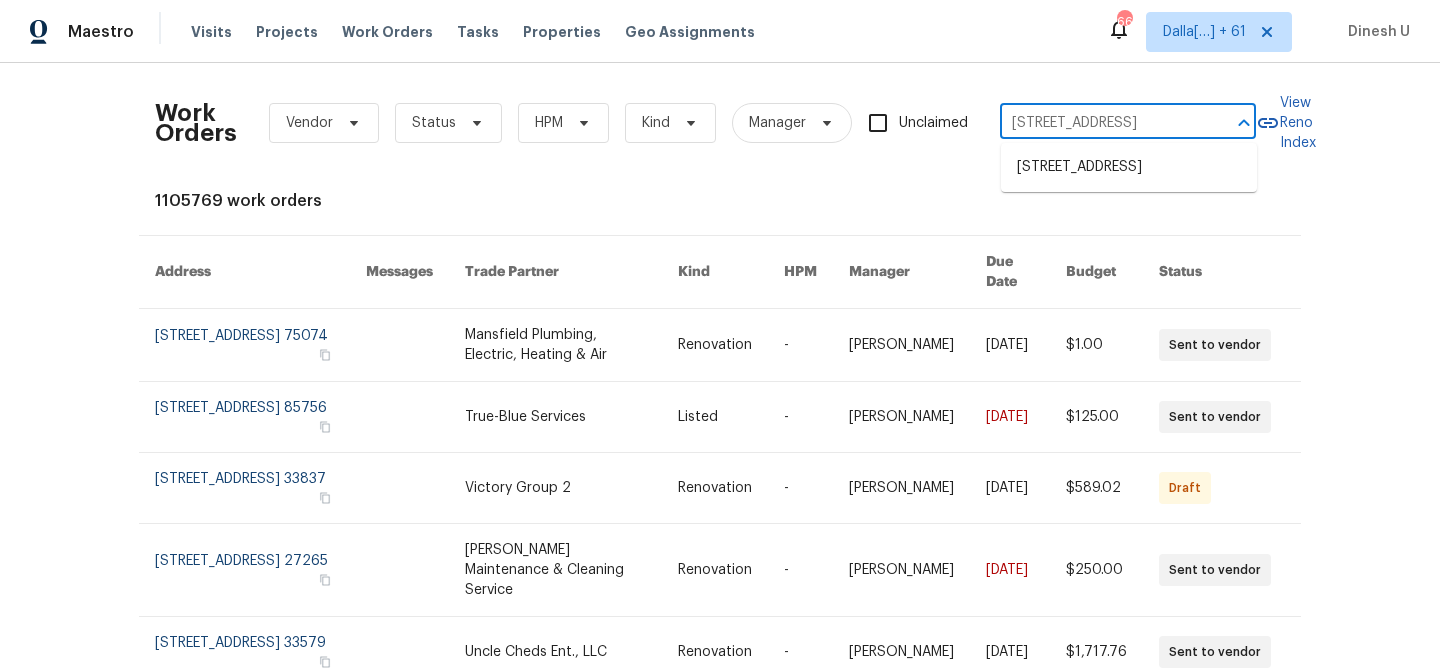 scroll, scrollTop: 0, scrollLeft: 72, axis: horizontal 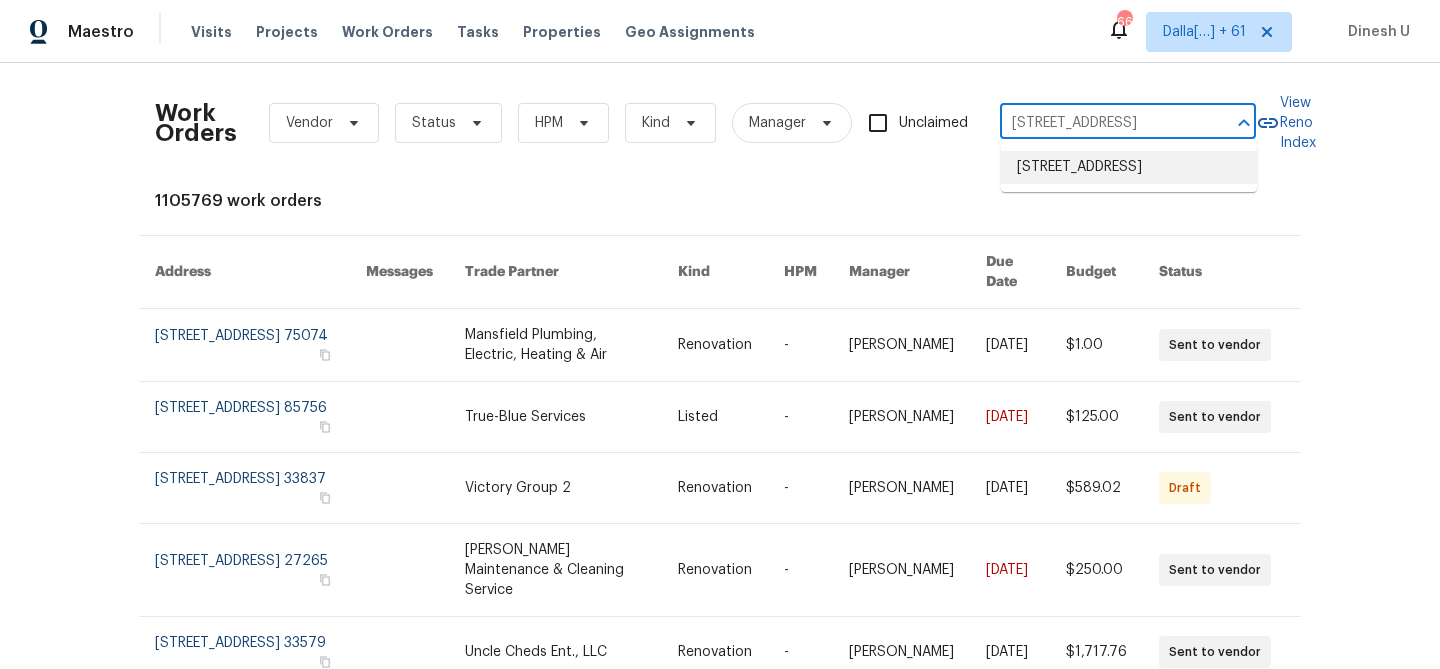 click on "[STREET_ADDRESS]" at bounding box center [1129, 167] 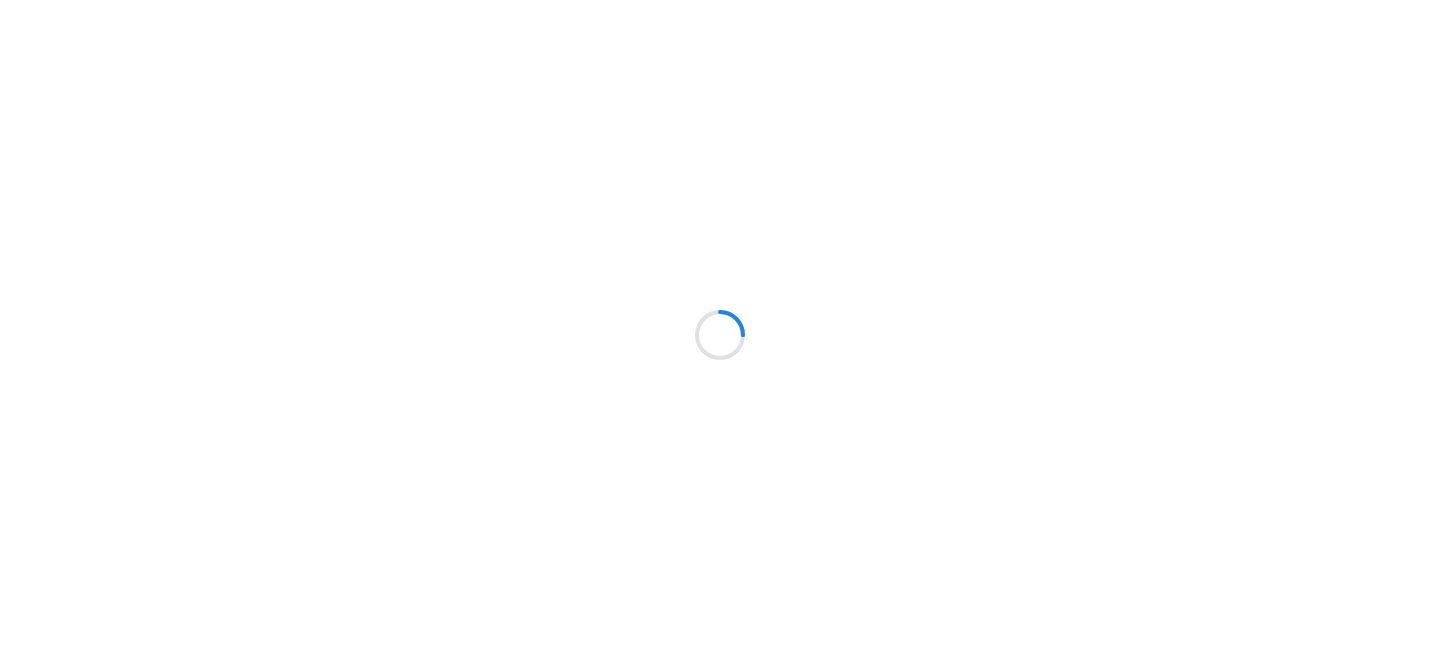 scroll, scrollTop: 0, scrollLeft: 0, axis: both 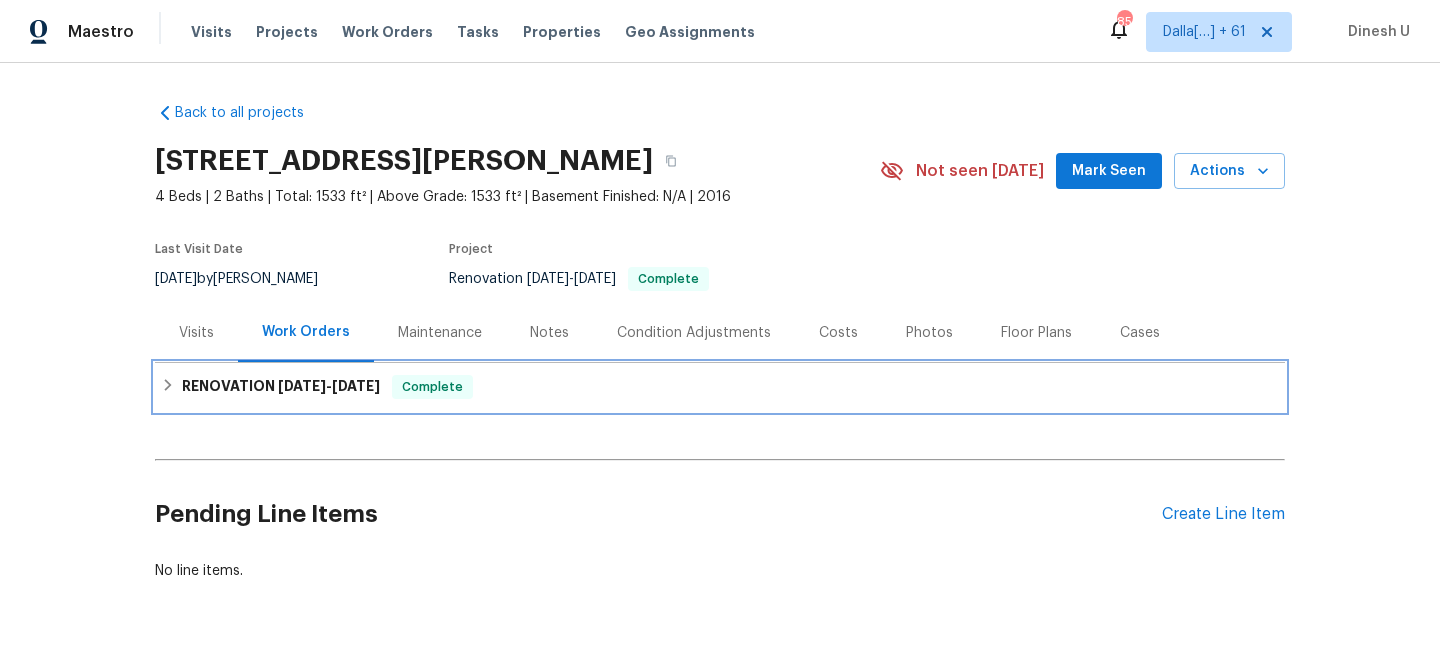 click on "[DATE]" at bounding box center [302, 386] 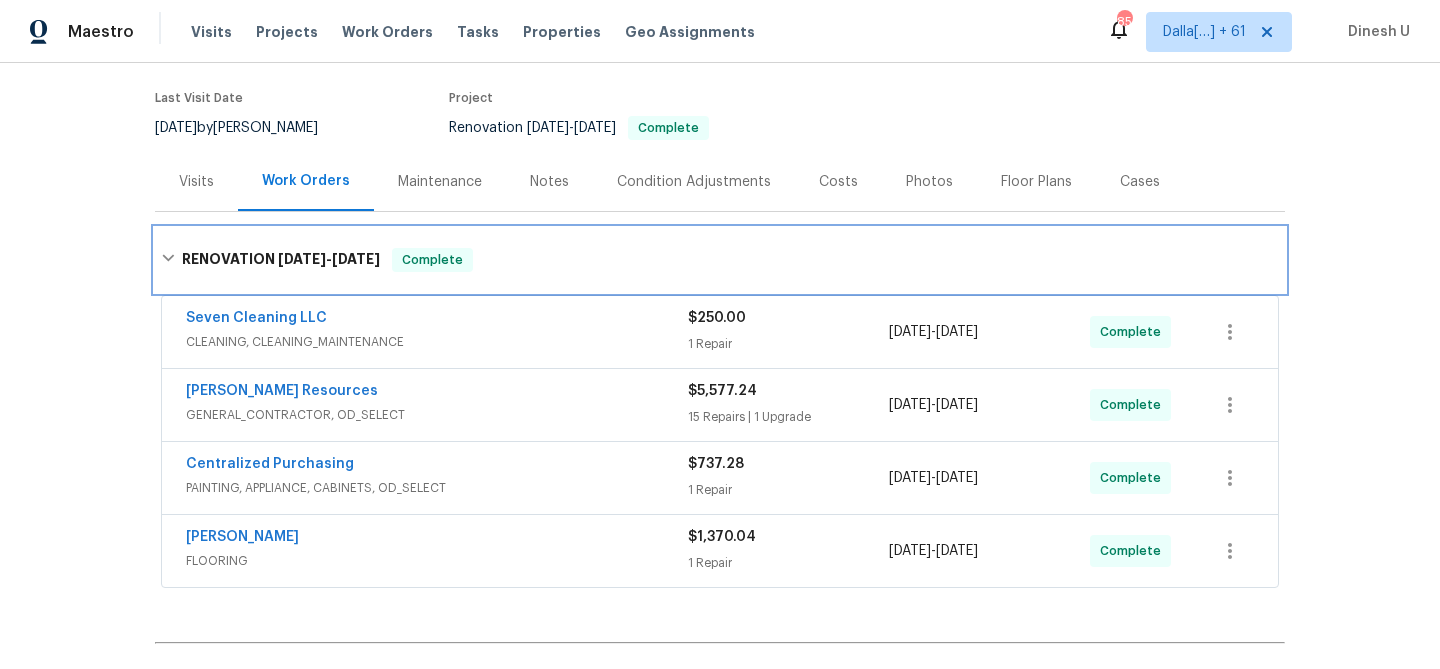 scroll, scrollTop: 207, scrollLeft: 0, axis: vertical 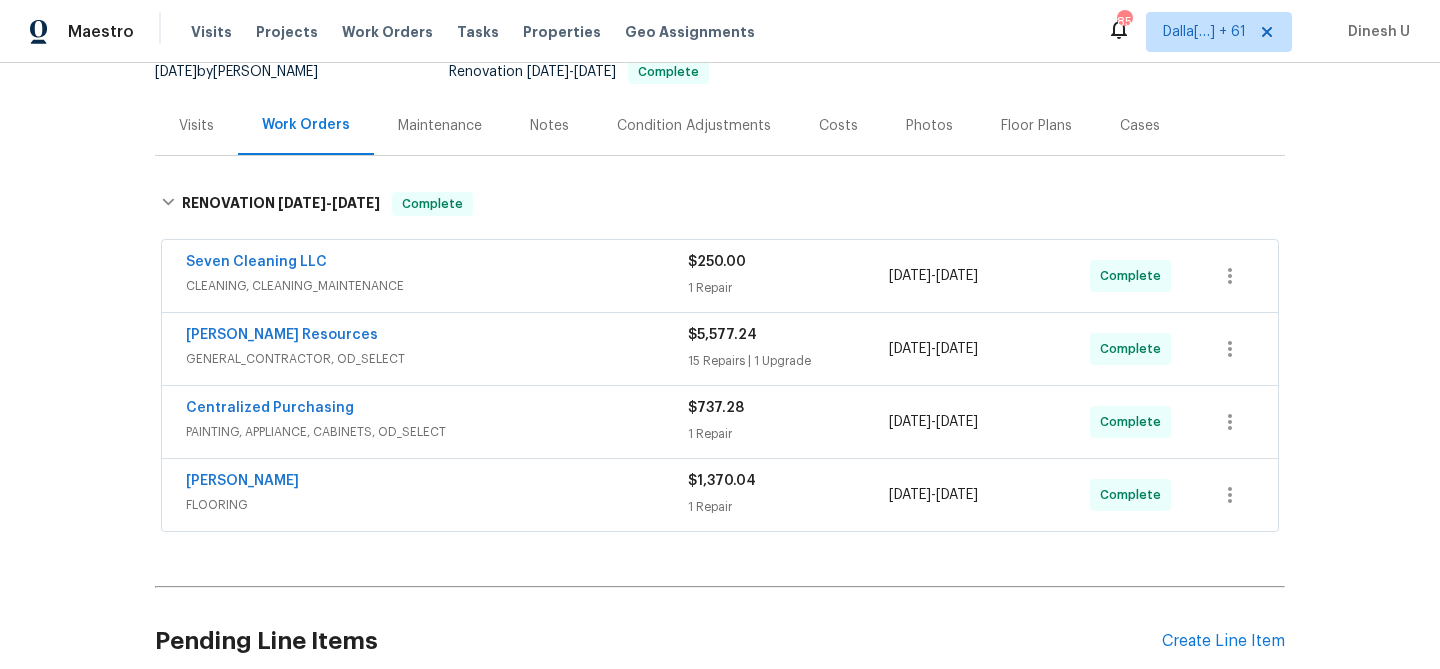 click on "1 Repair" at bounding box center [788, 288] 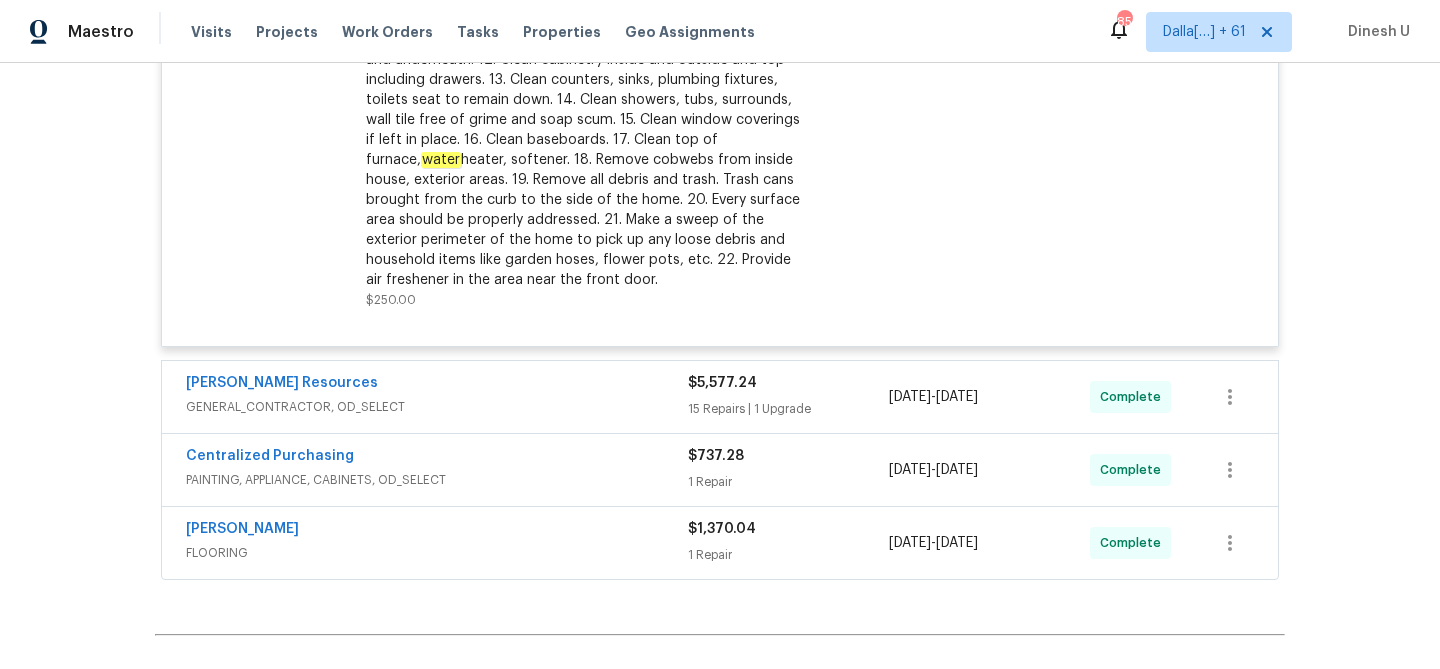 scroll, scrollTop: 727, scrollLeft: 0, axis: vertical 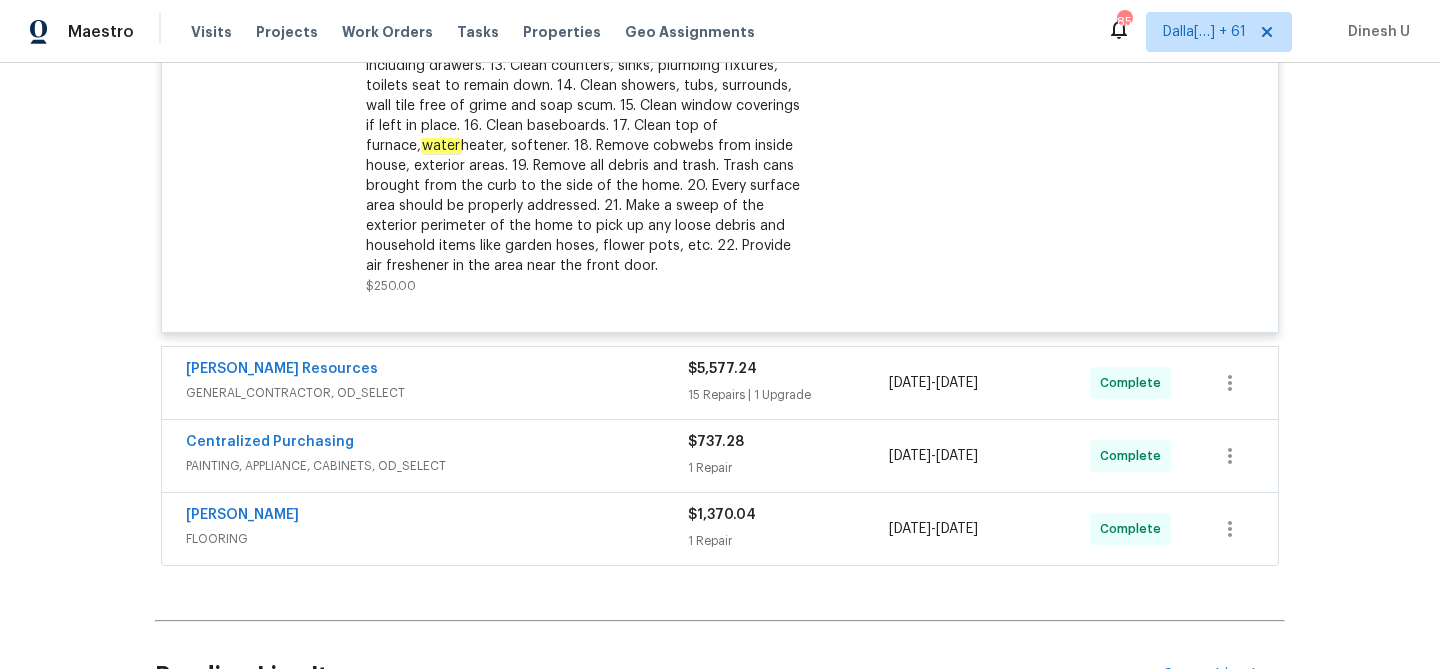 click on "15 Repairs | 1 Upgrade" at bounding box center (788, 395) 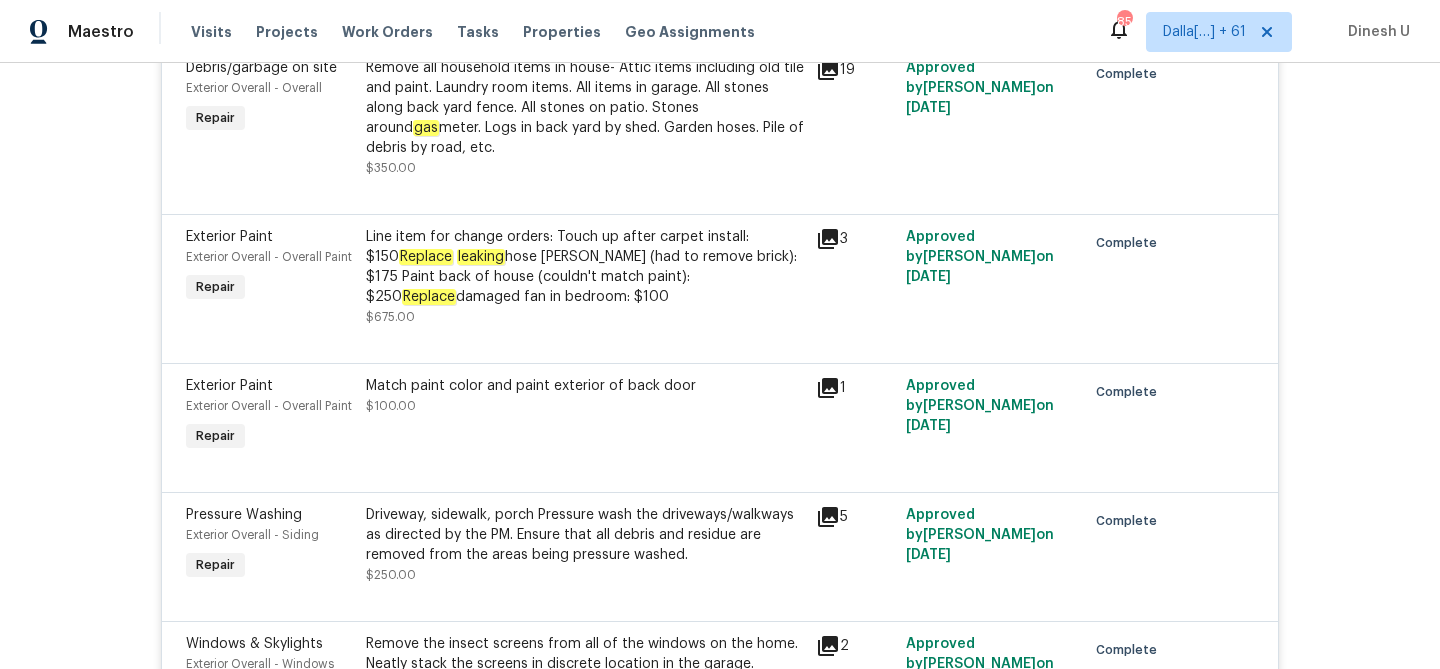 scroll, scrollTop: 1480, scrollLeft: 0, axis: vertical 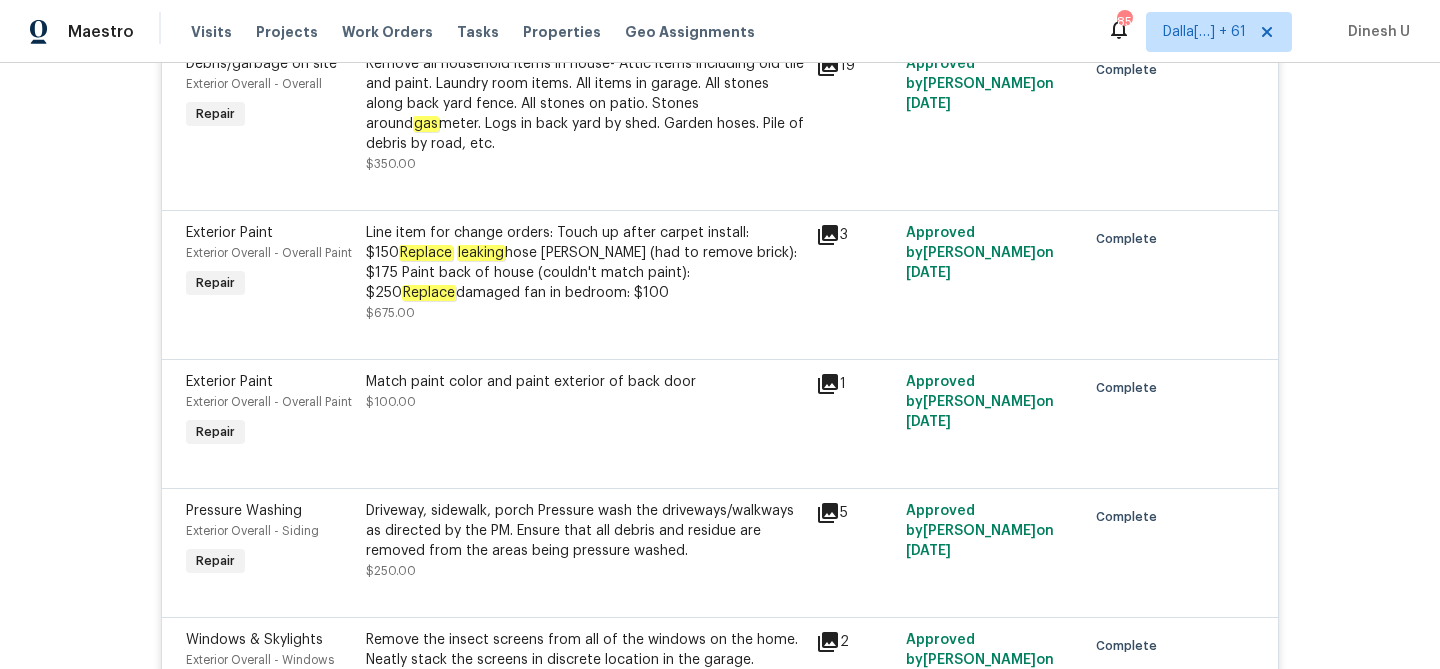 click on "Line item for change orders:
Touch up after carpet install: $150
Replace   leaking  hose bibb (had to remove brick): $175
Paint back of house (couldn't match paint): $250
Replace  damaged fan in bedroom: $100" at bounding box center (585, 263) 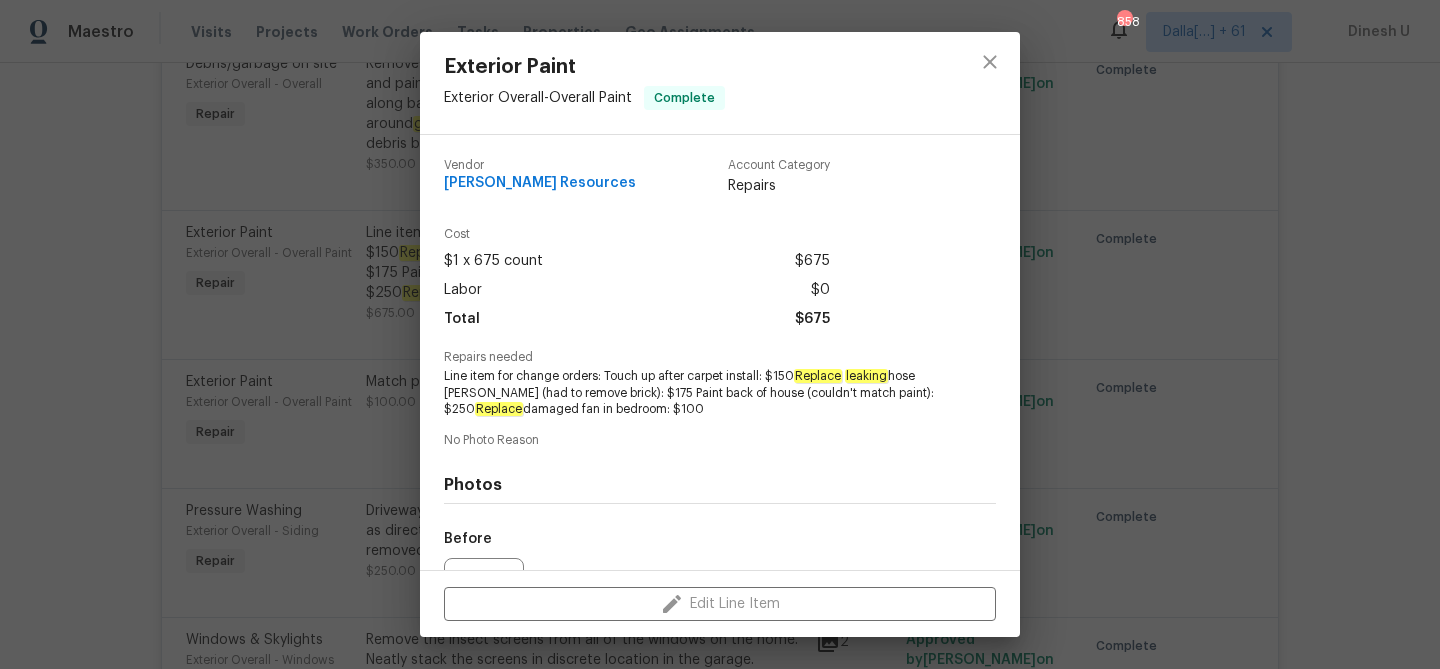 click on "Exterior Paint Exterior Overall  -  Overall Paint Complete Vendor Lawrence Resources Account Category Repairs Cost $1 x 675 count $675 Labor $0 Total $675 Repairs needed Line item for change orders:
Touch up after carpet install: $150
Replace   leaking  hose bibb (had to remove brick): $175
Paint back of house (couldn't match paint): $250
Replace  damaged fan in bedroom: $100 No Photo Reason   Photos Before After  Edit Line Item" at bounding box center [720, 334] 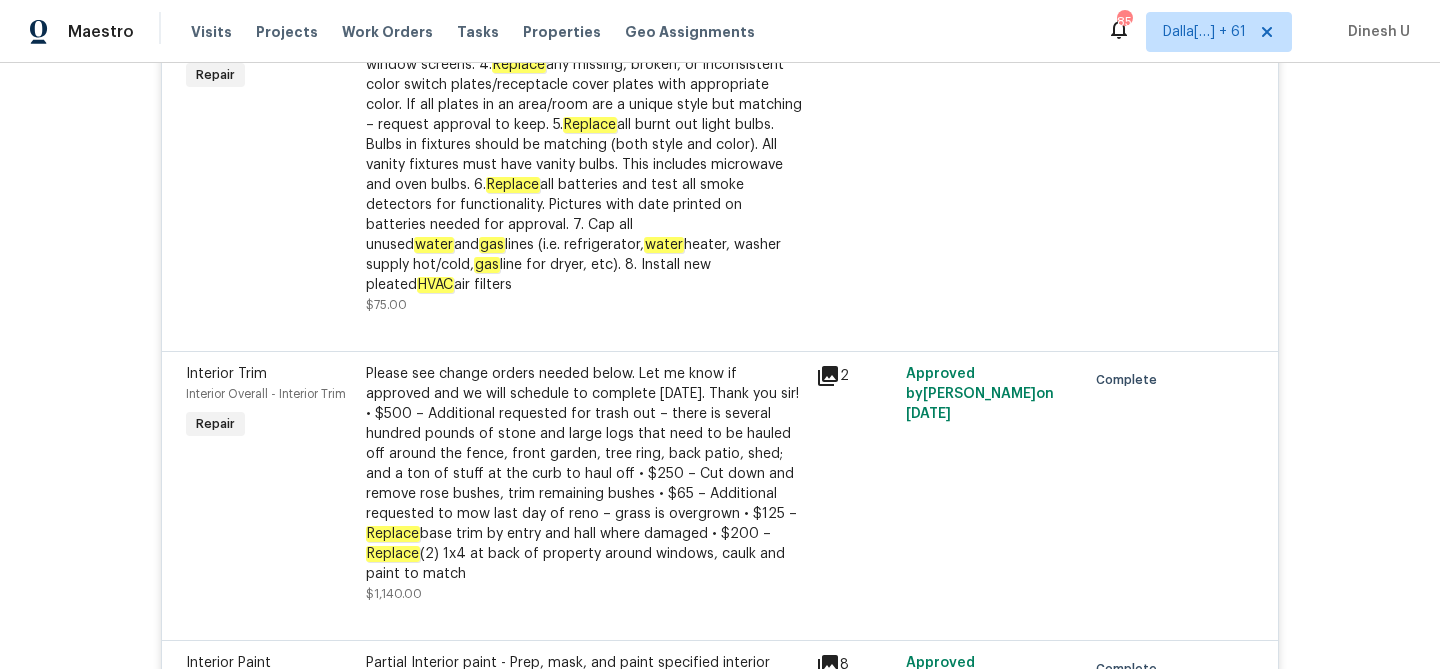 scroll, scrollTop: 2601, scrollLeft: 0, axis: vertical 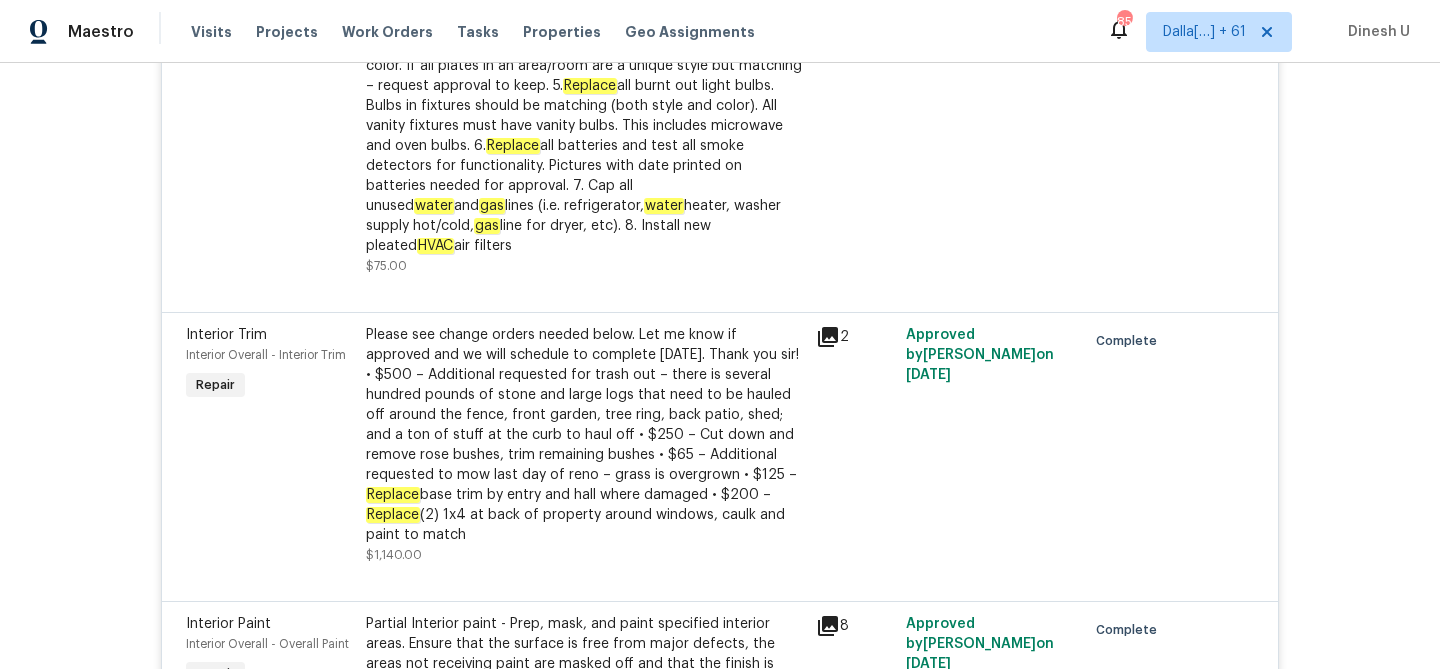 click on "Please see change orders needed below. Let me know if approved and we will schedule to complete on Monday. Thank you sir! • $500 – Additional requested for trash out – there is several hundred pounds of stone and large logs that need to be hauled off around the fence, front garden, tree ring, back patio, shed; and a ton of stuff at the curb to haul off • $250 – Cut down and remove rose bushes, trim remaining bushes • $65 – Additional requested to mow last day of reno – grass is overgrown • $125 –  Replace  base trim by entry and hall where damaged • $200 –  Replace  (2) 1x4 at back of property around windows, caulk and paint to match" at bounding box center (585, 435) 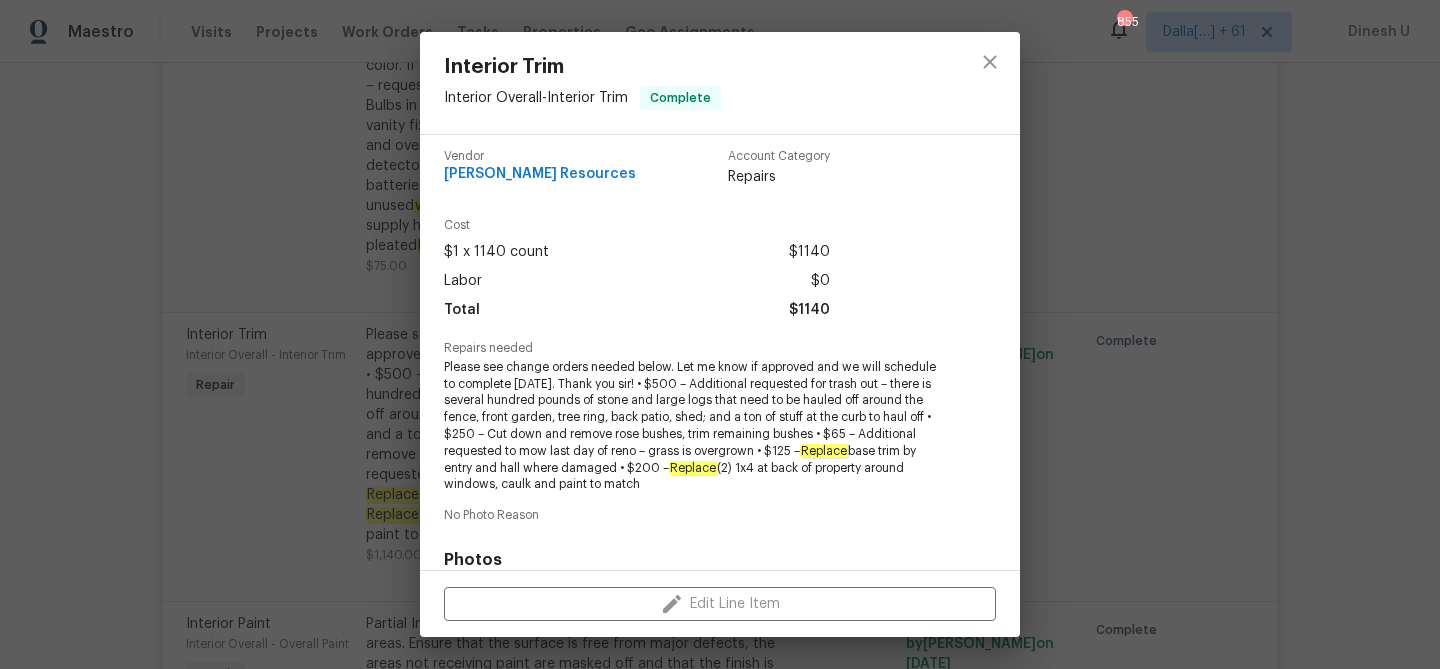 scroll, scrollTop: 16, scrollLeft: 0, axis: vertical 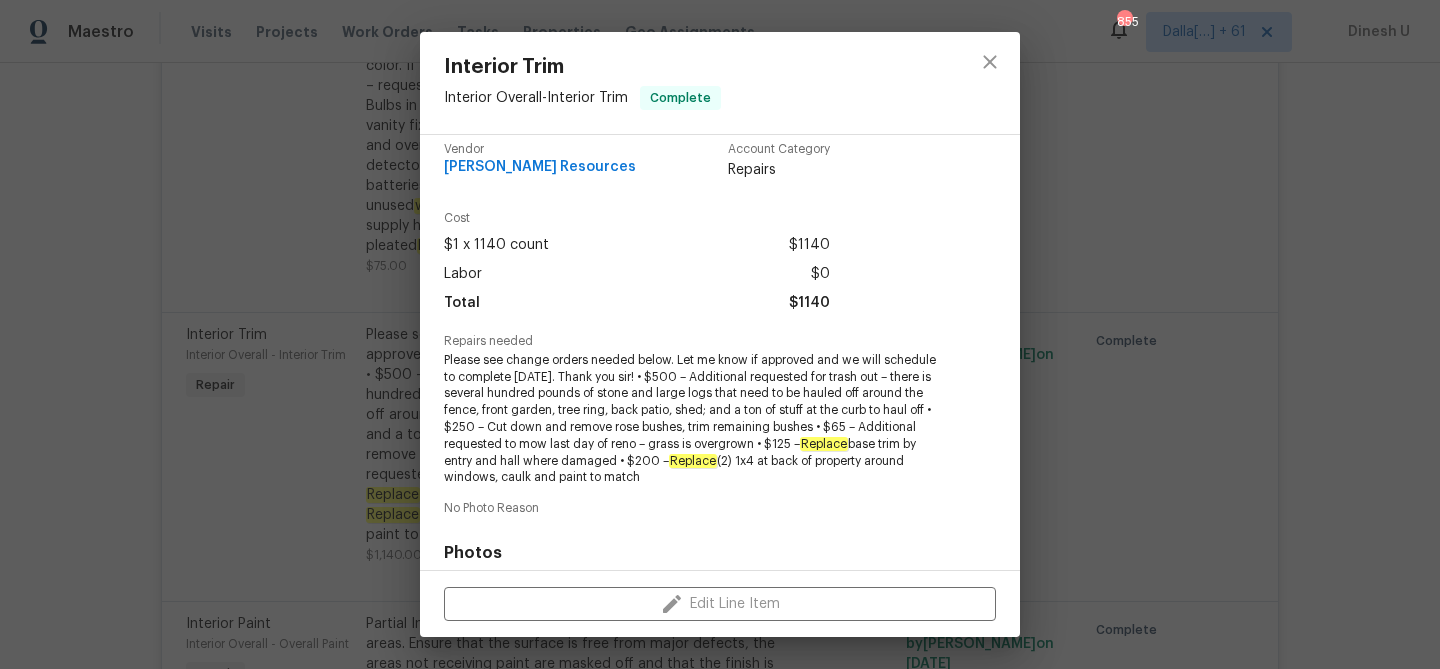 click on "Interior Trim Interior Overall  -  Interior Trim Complete Vendor Lawrence Resources Account Category Repairs Cost $1 x 1140 count $1140 Labor $0 Total $1140 Repairs needed Please see change orders needed below. Let me know if approved and we will schedule to complete on Monday. Thank you sir! • $500 – Additional requested for trash out – there is several hundred pounds of stone and large logs that need to be hauled off around the fence, front garden, tree ring, back patio, shed; and a ton of stuff at the curb to haul off • $250 – Cut down and remove rose bushes, trim remaining bushes • $65 – Additional requested to mow last day of reno – grass is overgrown • $125 –  Replace  base trim by entry and hall where damaged • $200 –  Replace  (2) 1x4 at back of property around windows, caulk and paint to match No Photo Reason   Photos Before After  Edit Line Item" at bounding box center (720, 334) 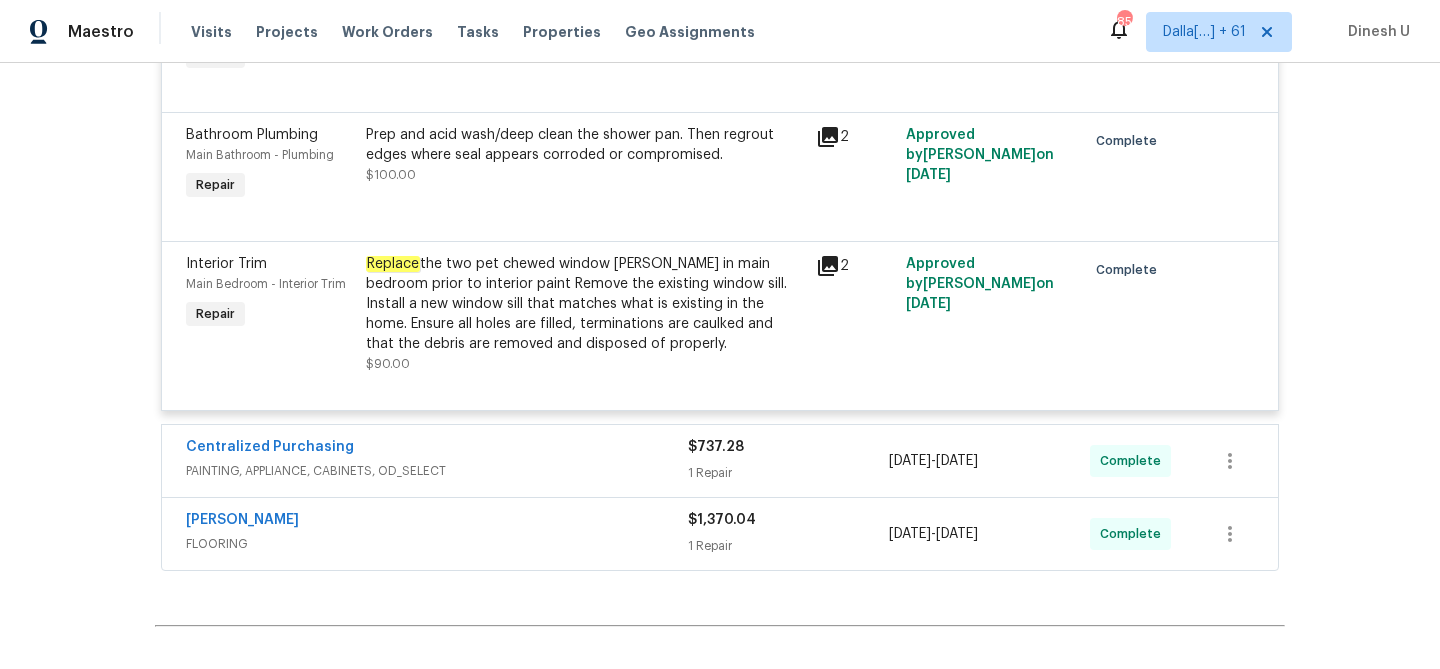 scroll, scrollTop: 3558, scrollLeft: 0, axis: vertical 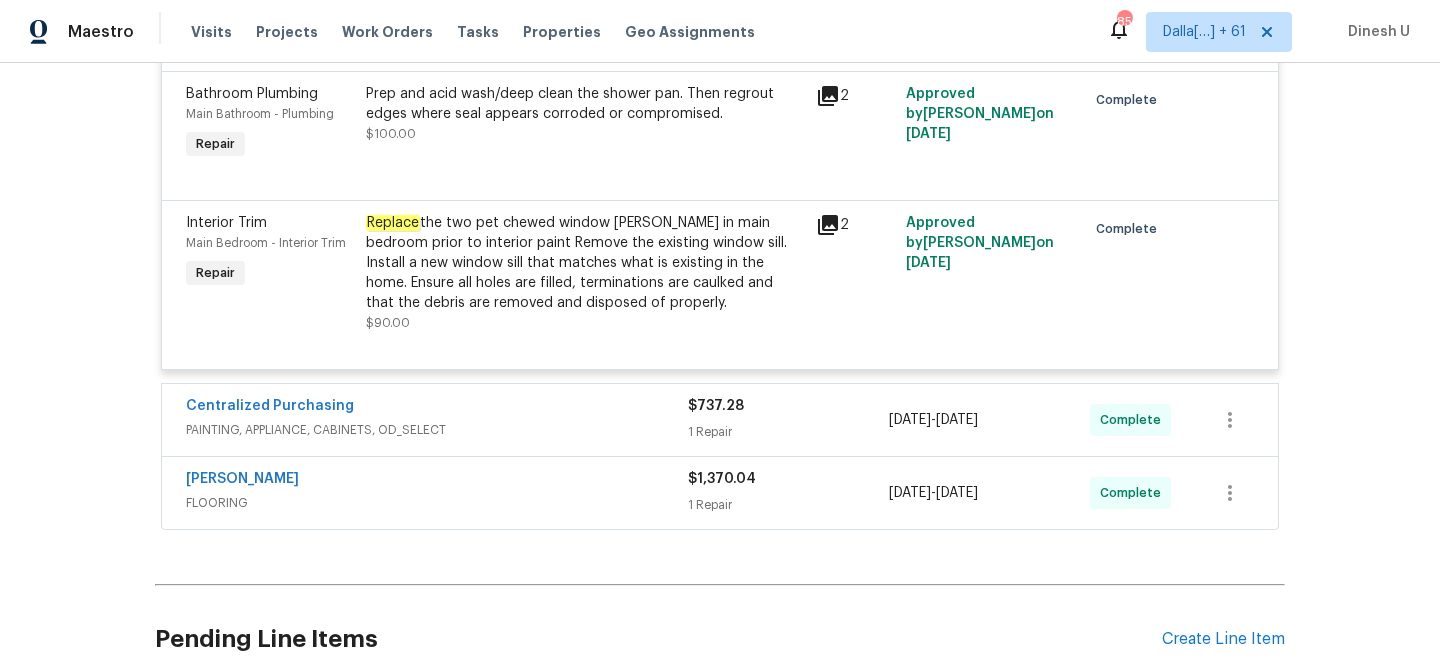click on "$737.28" at bounding box center [716, 406] 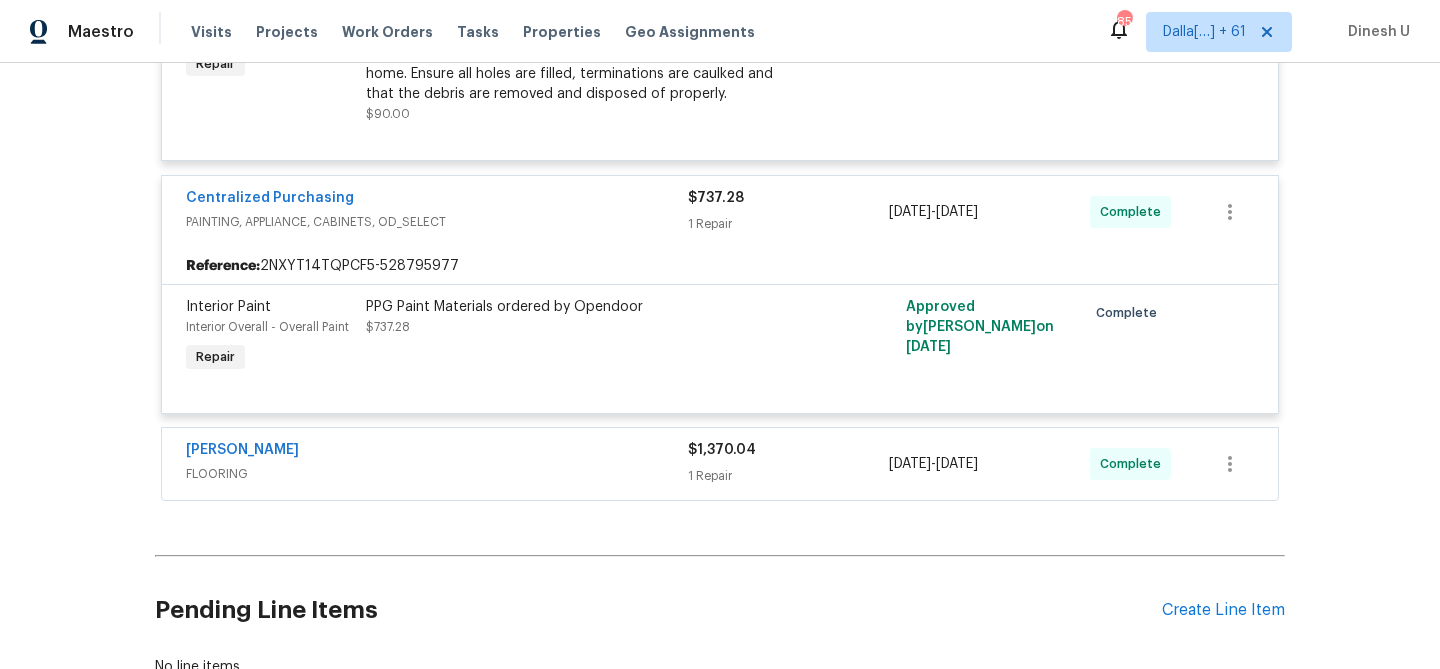 scroll, scrollTop: 3820, scrollLeft: 0, axis: vertical 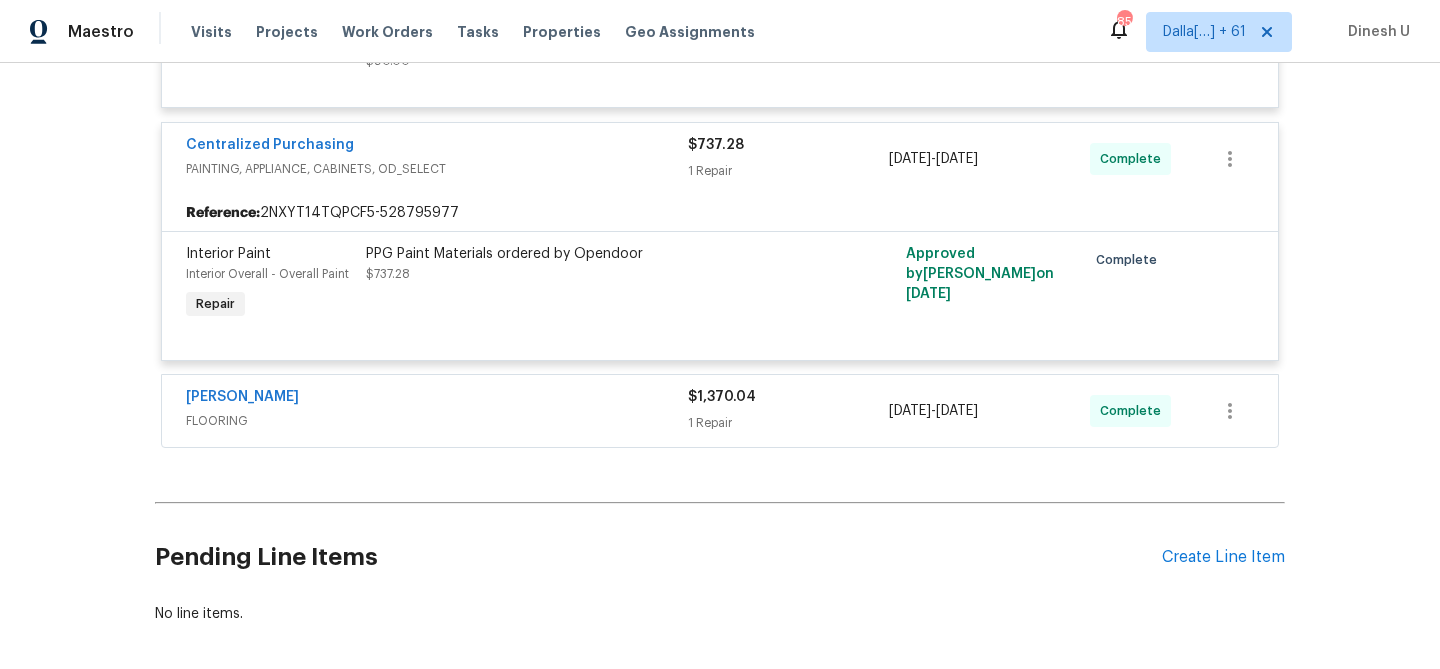 click on "1 Repair" at bounding box center (788, 423) 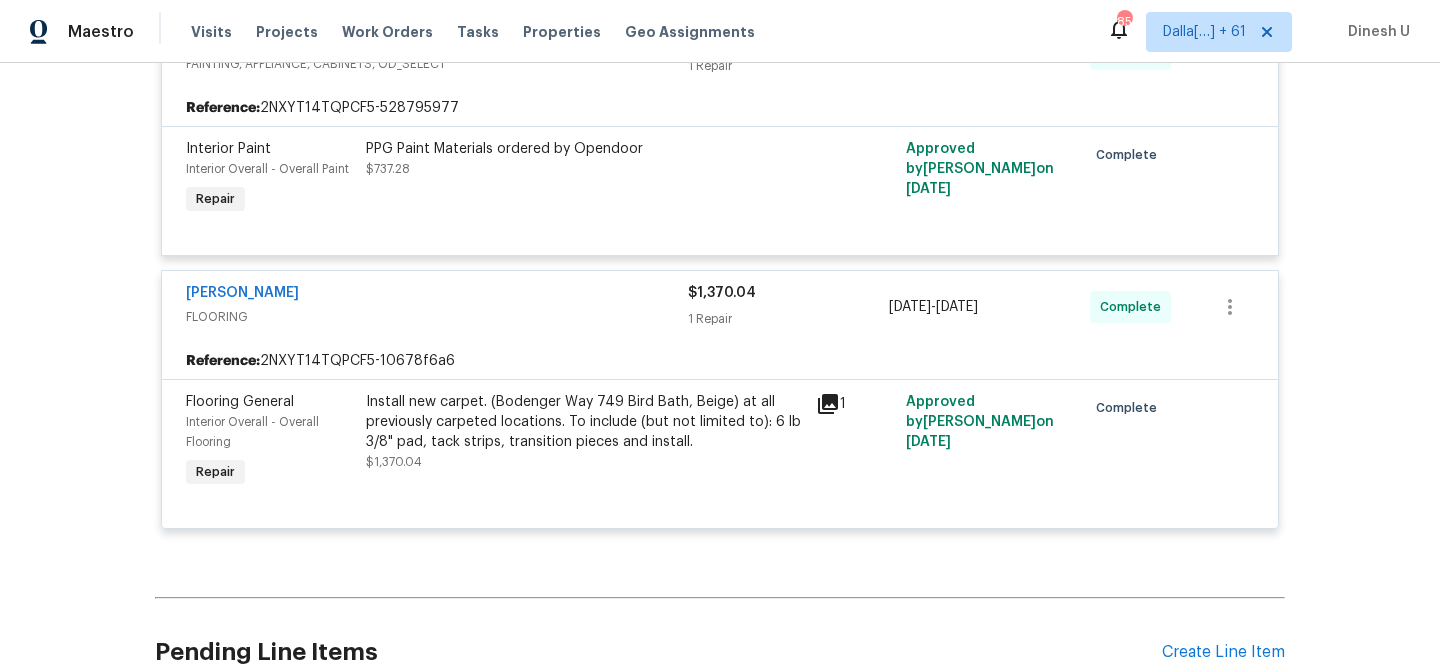 scroll, scrollTop: 3934, scrollLeft: 0, axis: vertical 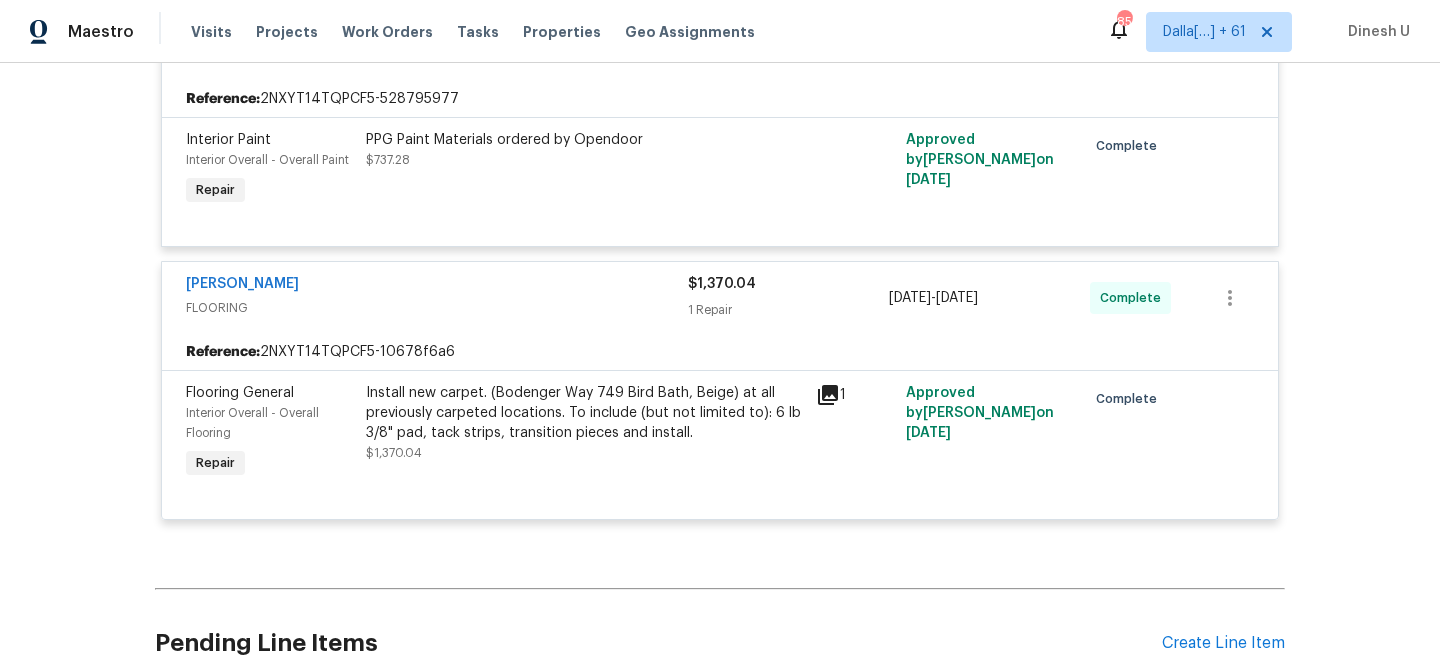 click on "Install new carpet. (Bodenger Way 749 Bird Bath, Beige) at all previously carpeted locations. To include (but not limited to): 6 lb 3/8" pad, tack strips, transition pieces and install." at bounding box center [585, 413] 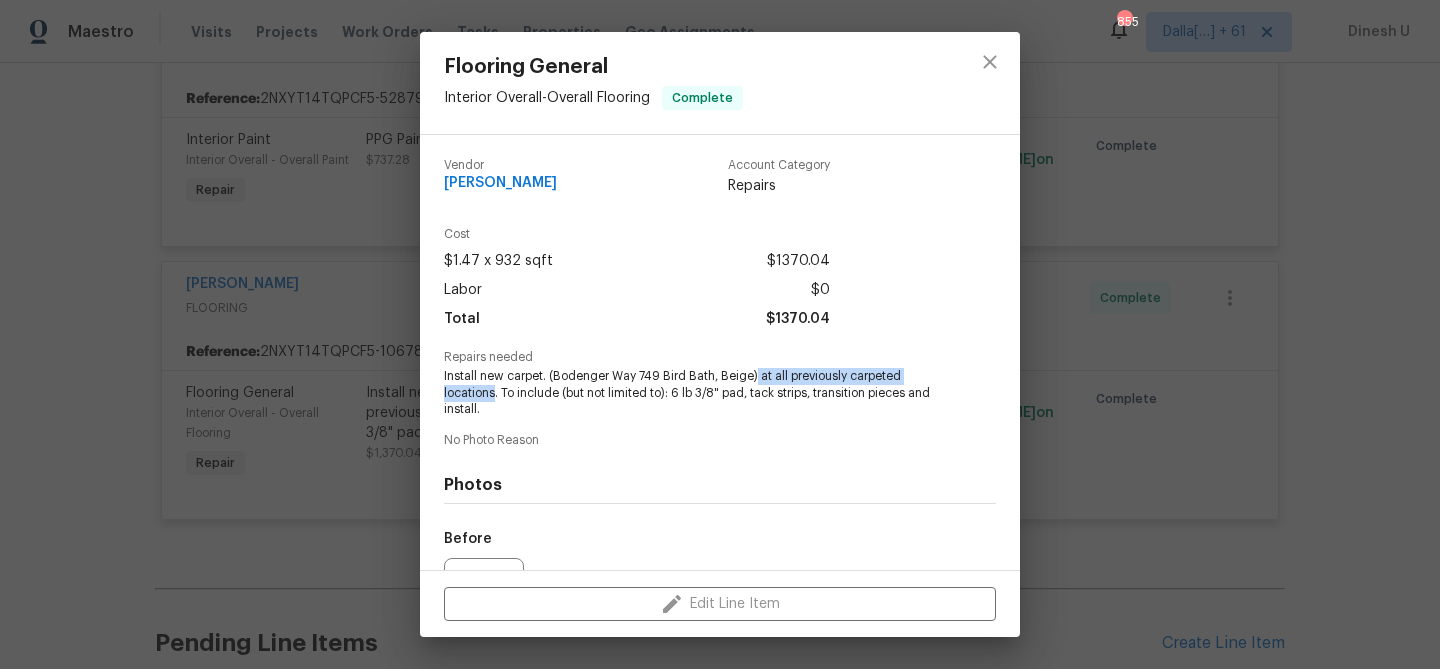 drag, startPoint x: 756, startPoint y: 376, endPoint x: 495, endPoint y: 393, distance: 261.55304 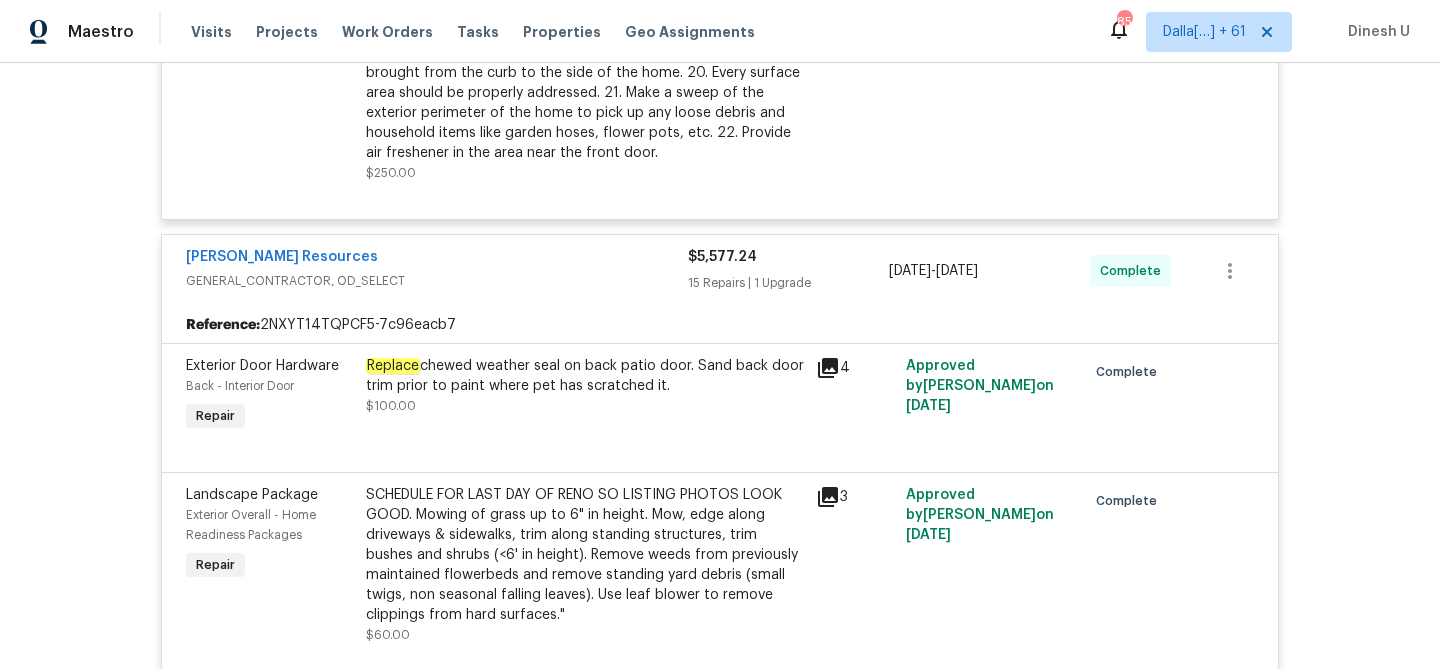 scroll, scrollTop: 561, scrollLeft: 0, axis: vertical 